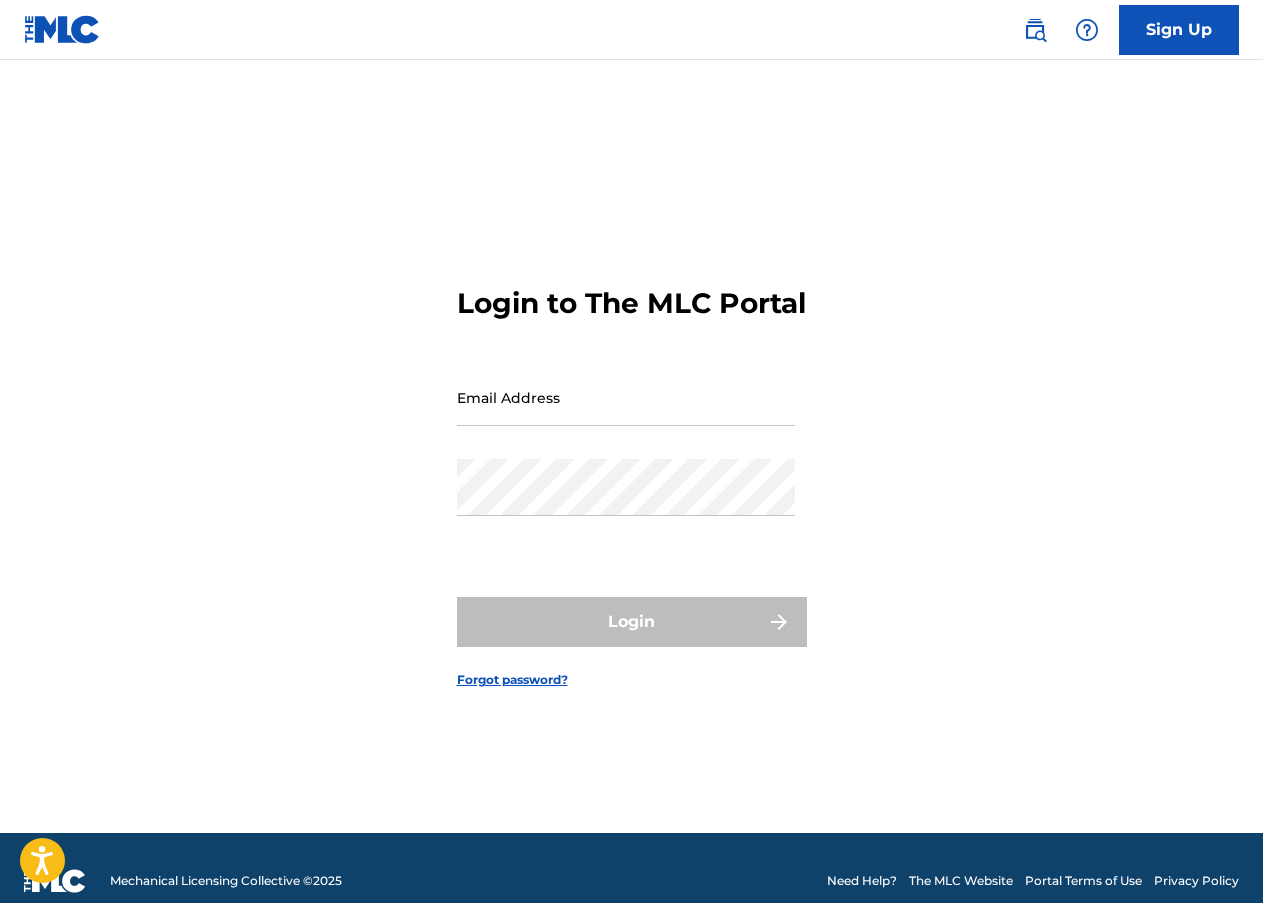 scroll, scrollTop: 0, scrollLeft: 0, axis: both 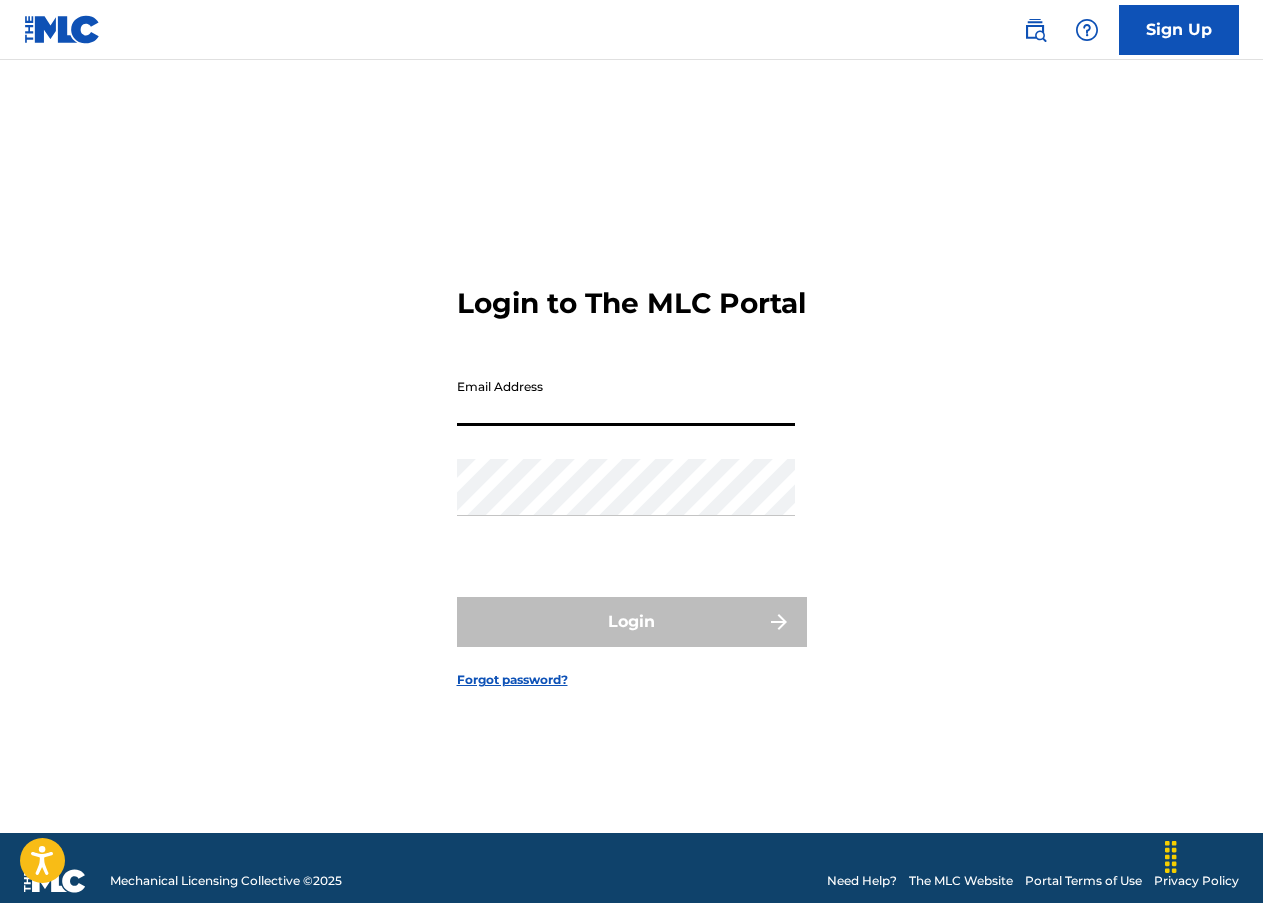 click on "Email Address" at bounding box center [626, 397] 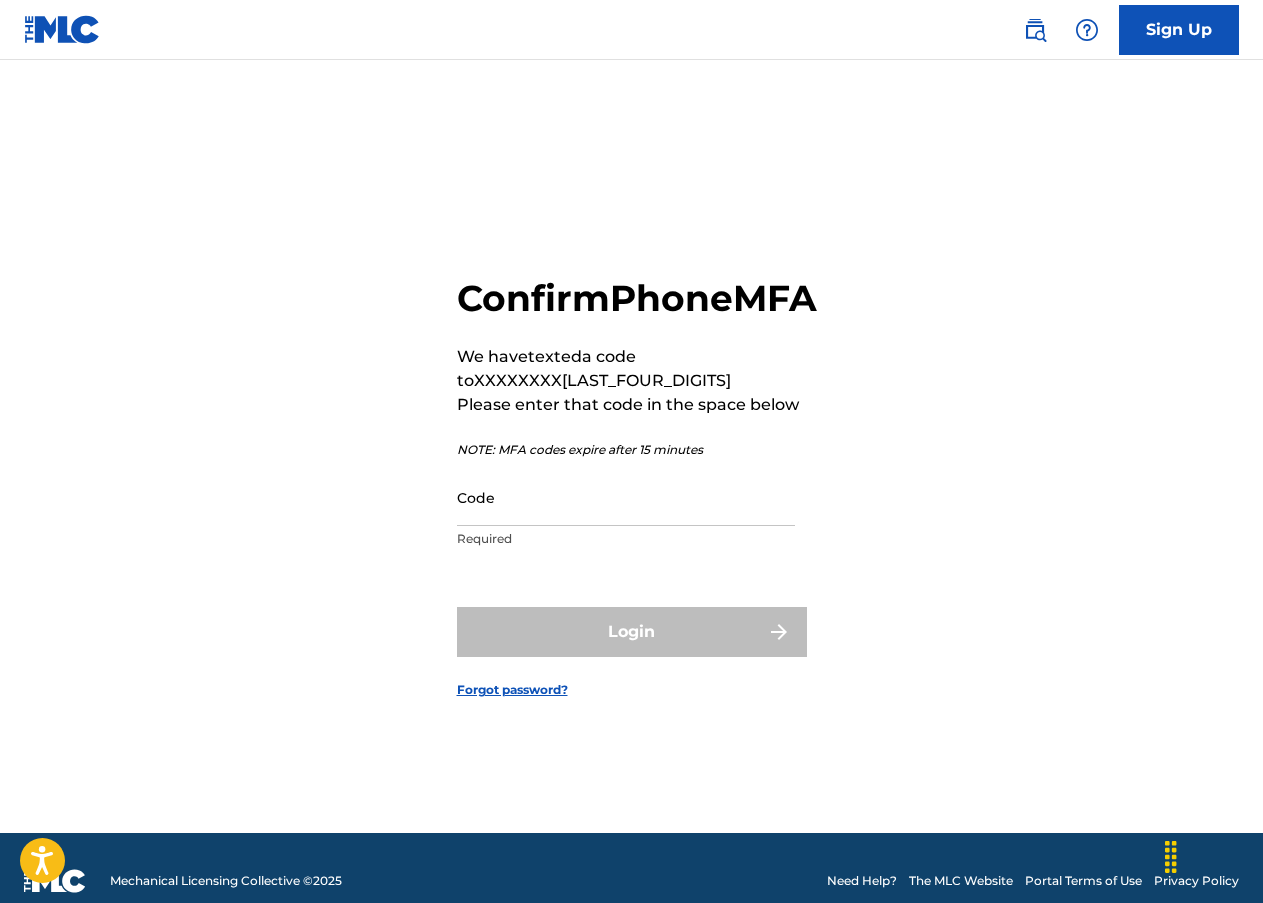 click on "Code" at bounding box center (626, 497) 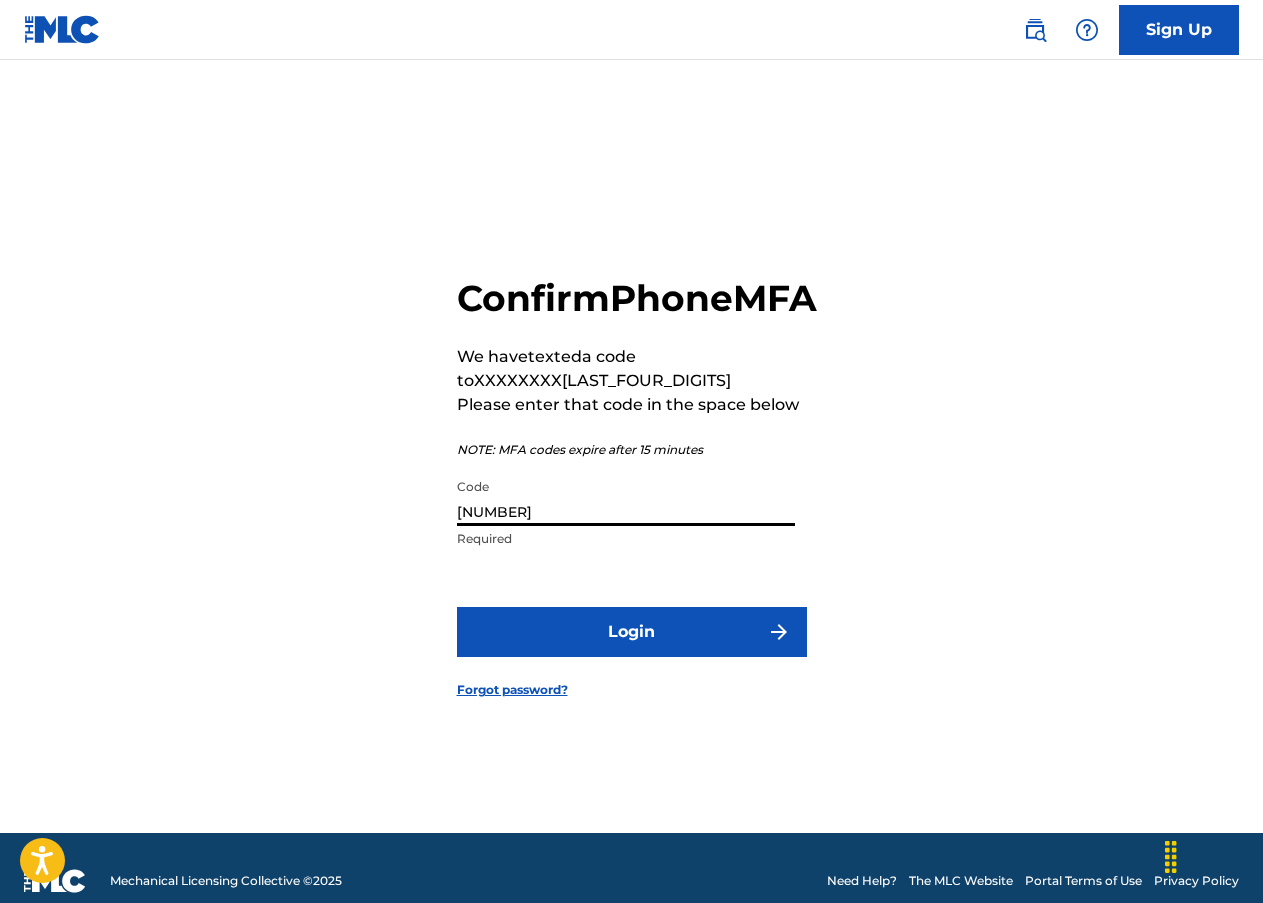 type on "[NUMBER]" 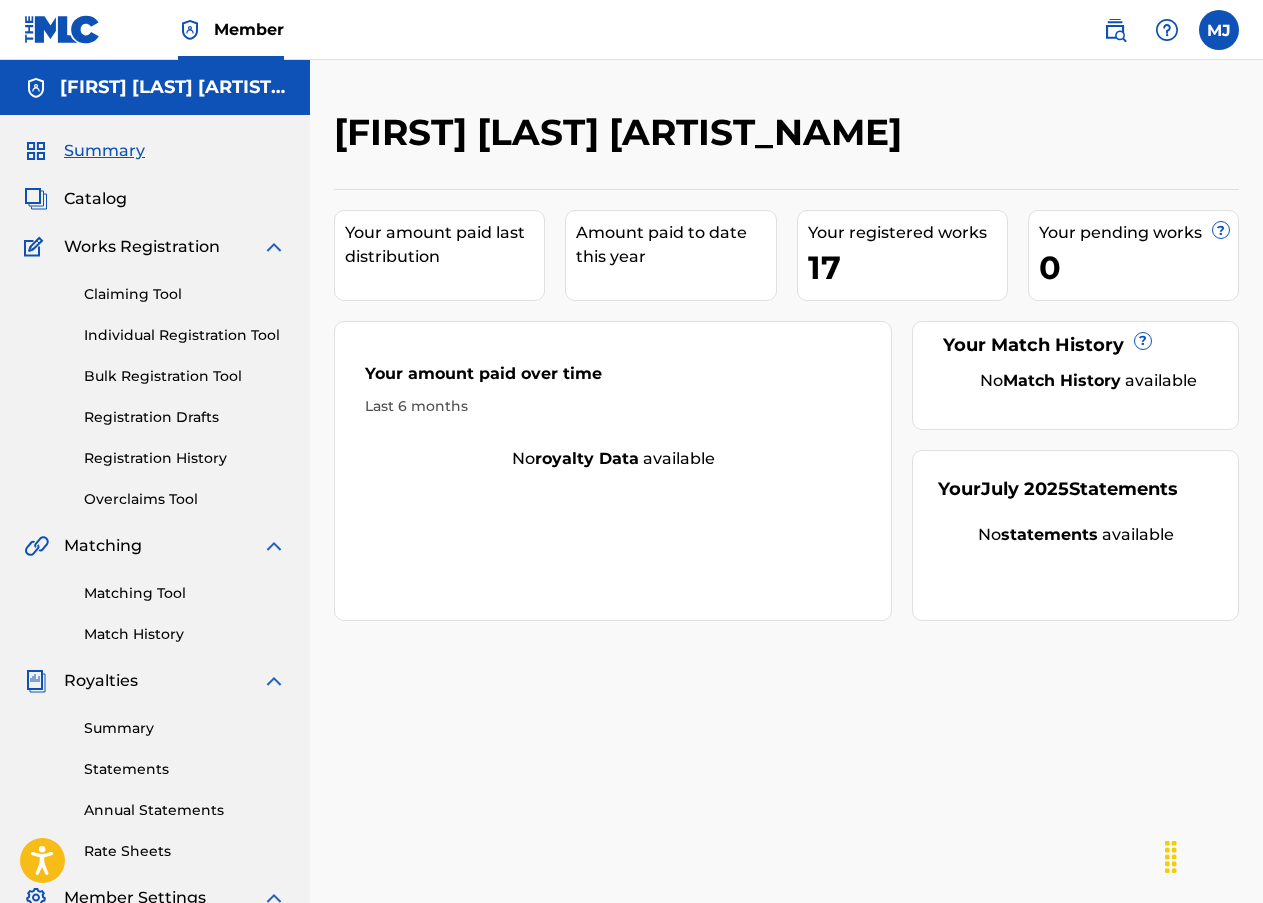 scroll, scrollTop: 0, scrollLeft: 0, axis: both 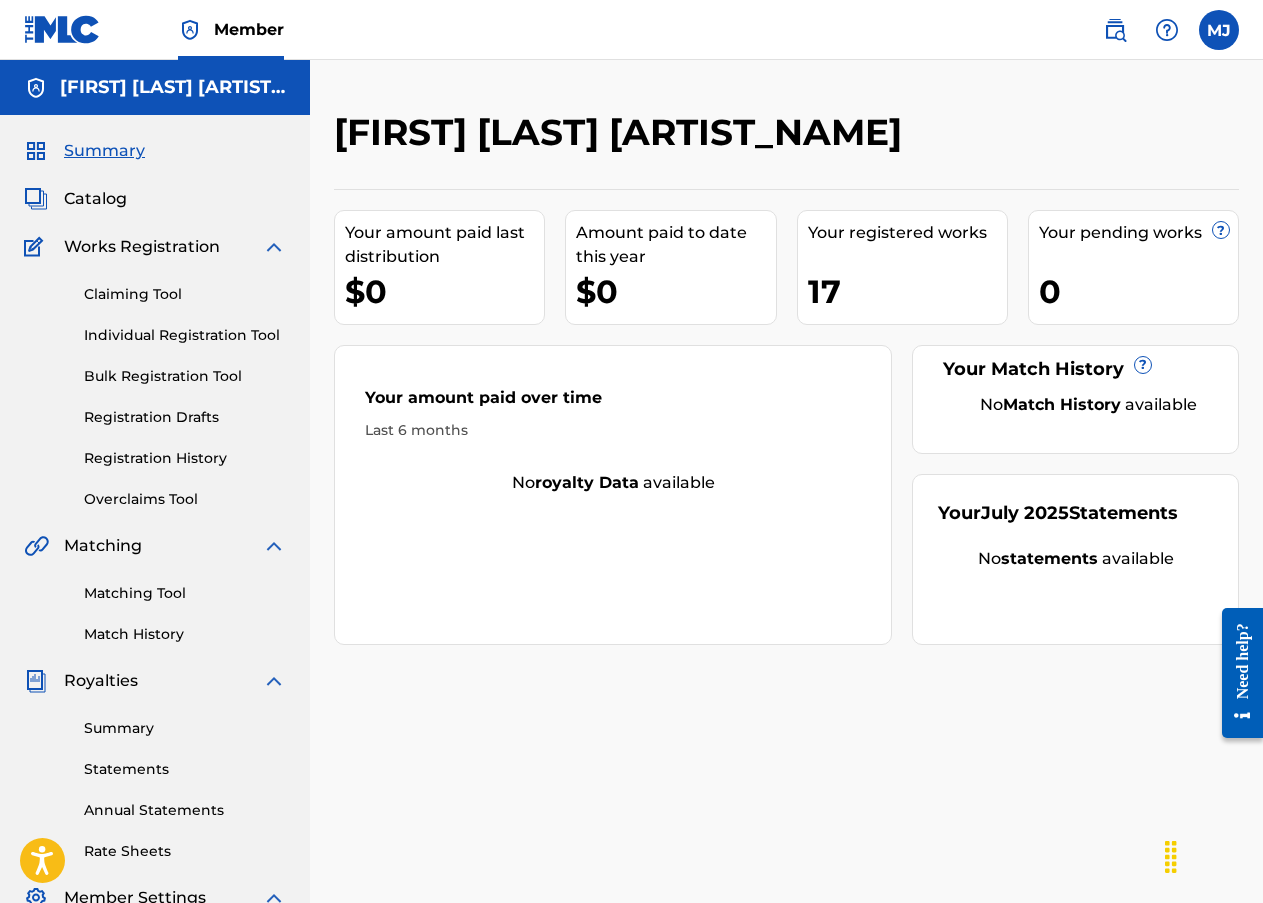 click on "Registration History" at bounding box center [185, 458] 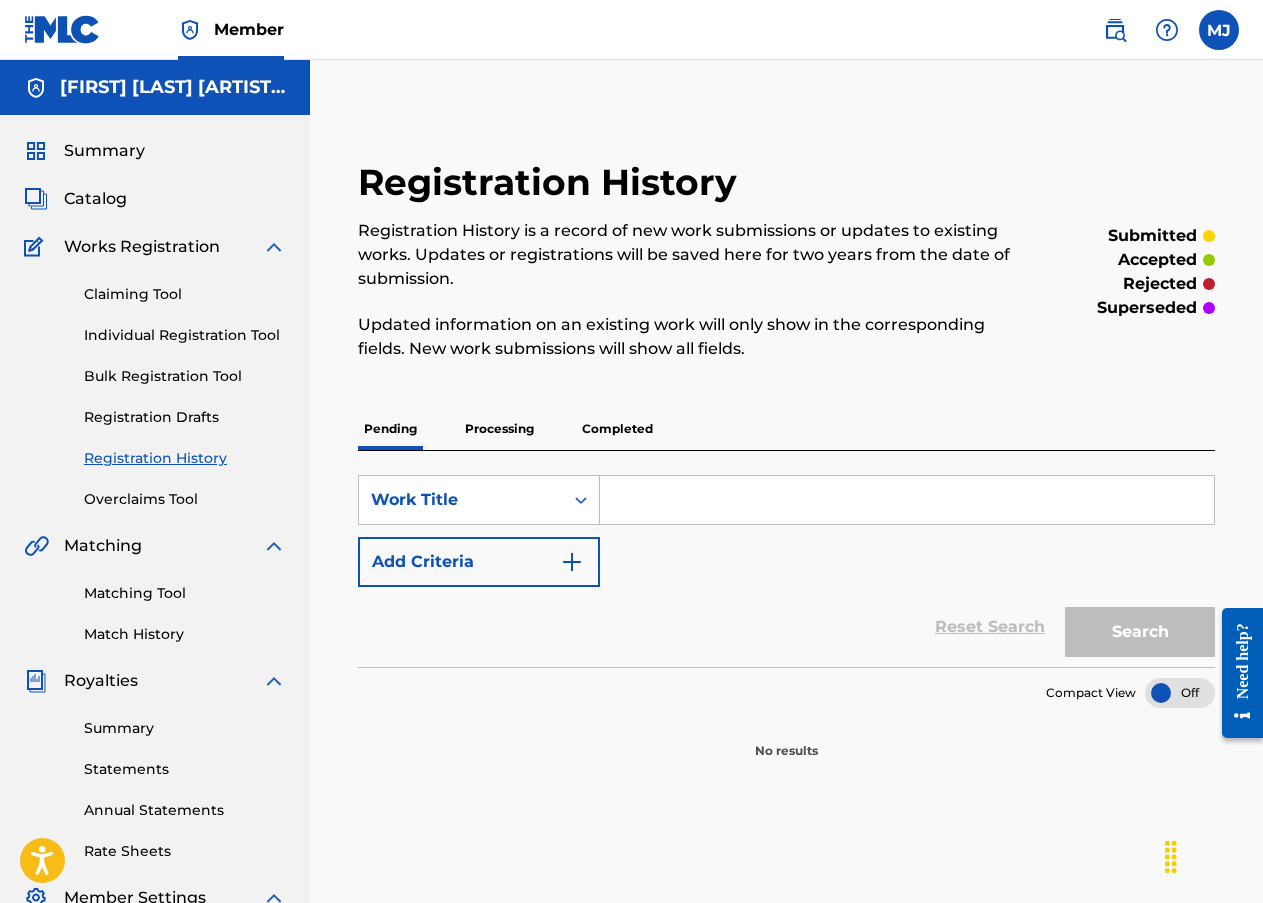 click on "Processing" at bounding box center [499, 429] 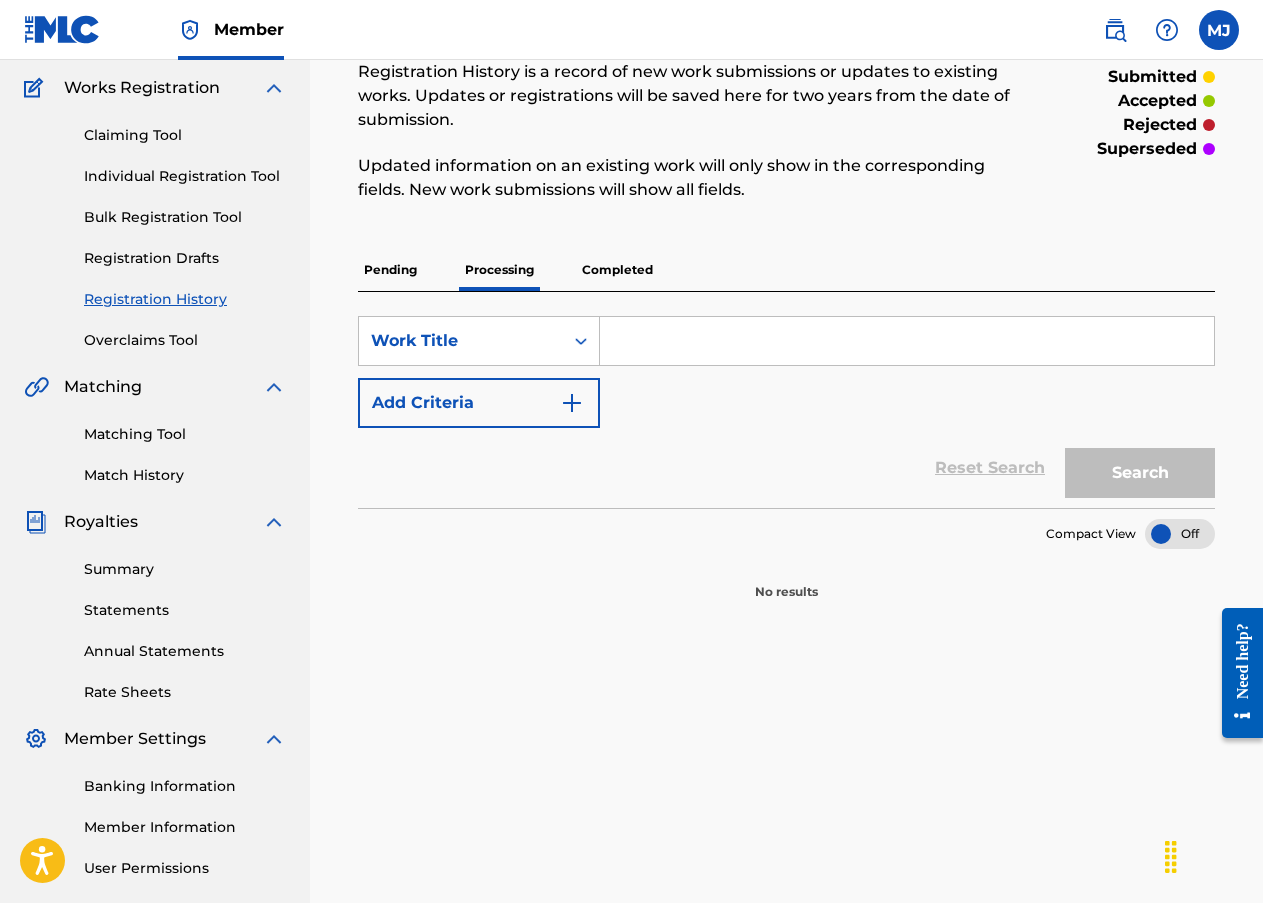 scroll, scrollTop: 37, scrollLeft: 0, axis: vertical 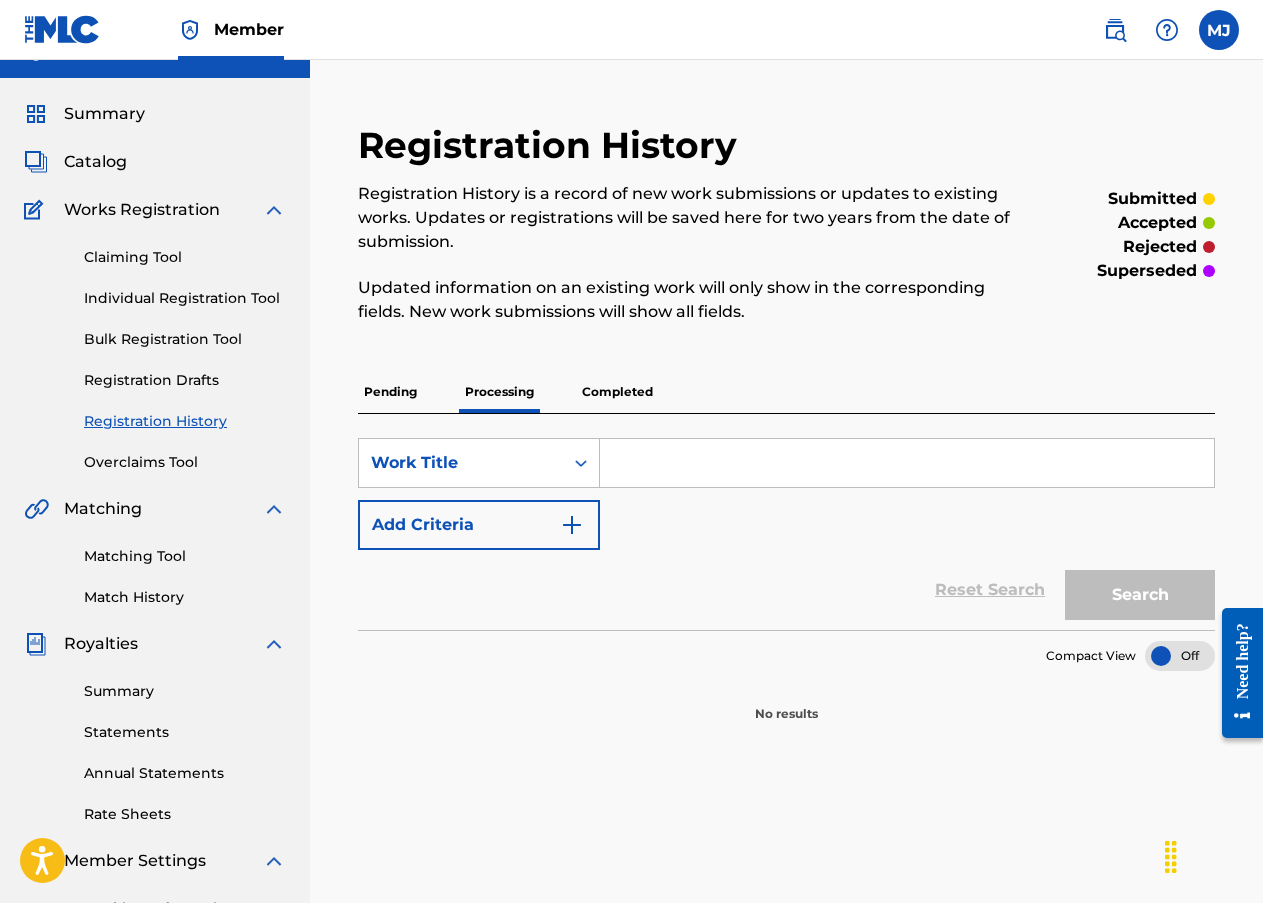 click on "Pending" at bounding box center (390, 392) 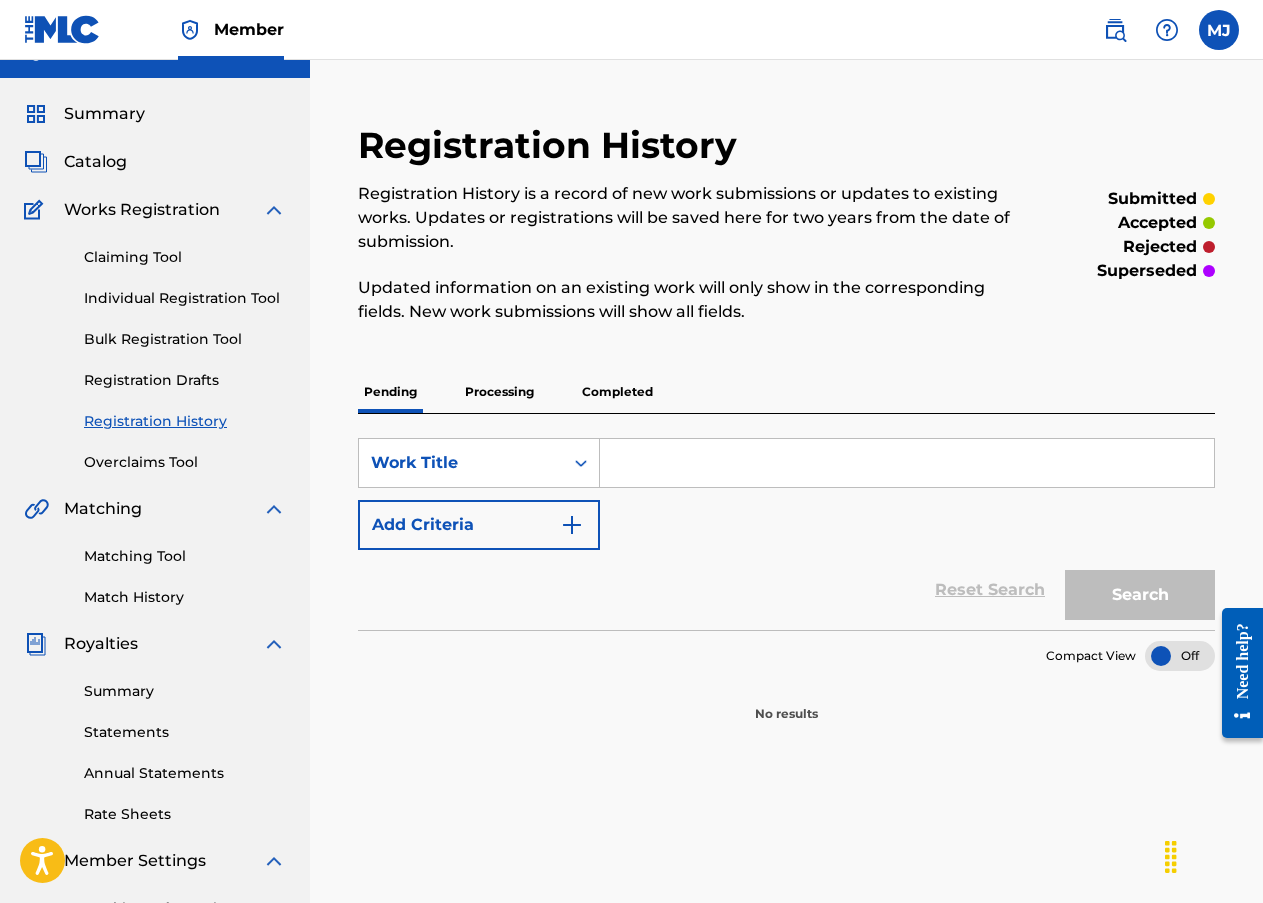 scroll, scrollTop: 0, scrollLeft: 0, axis: both 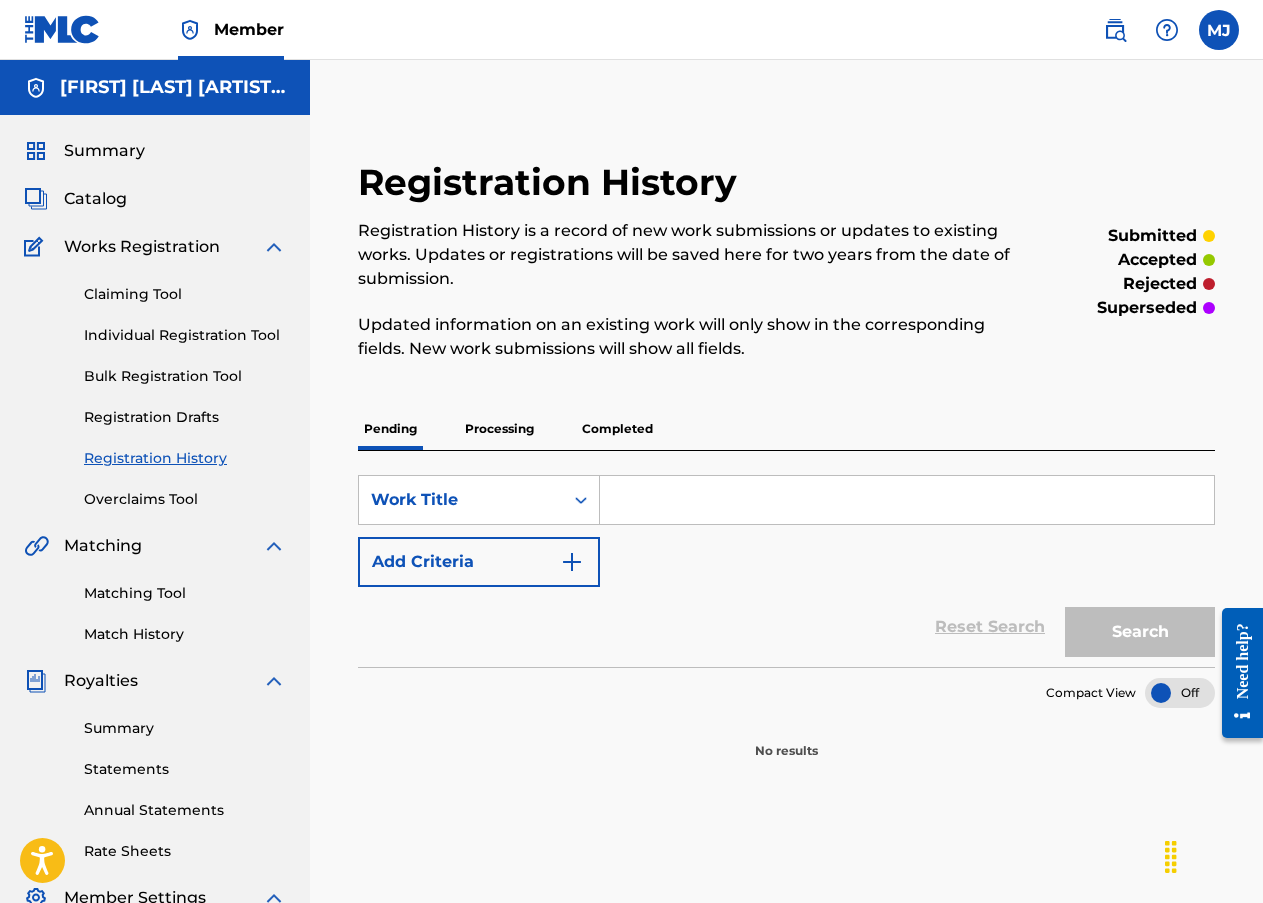 click on "Processing" at bounding box center [499, 429] 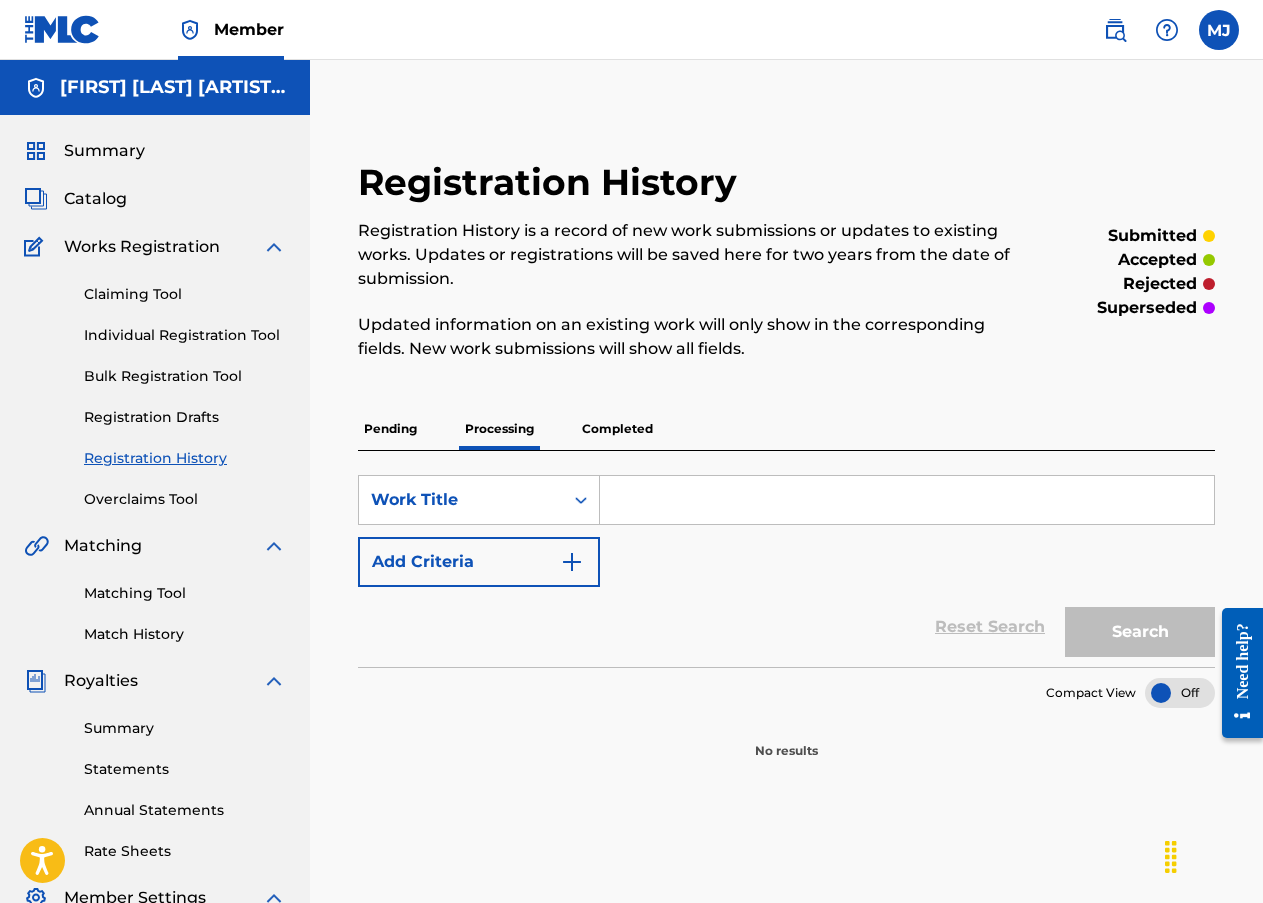 click on "Completed" at bounding box center [617, 429] 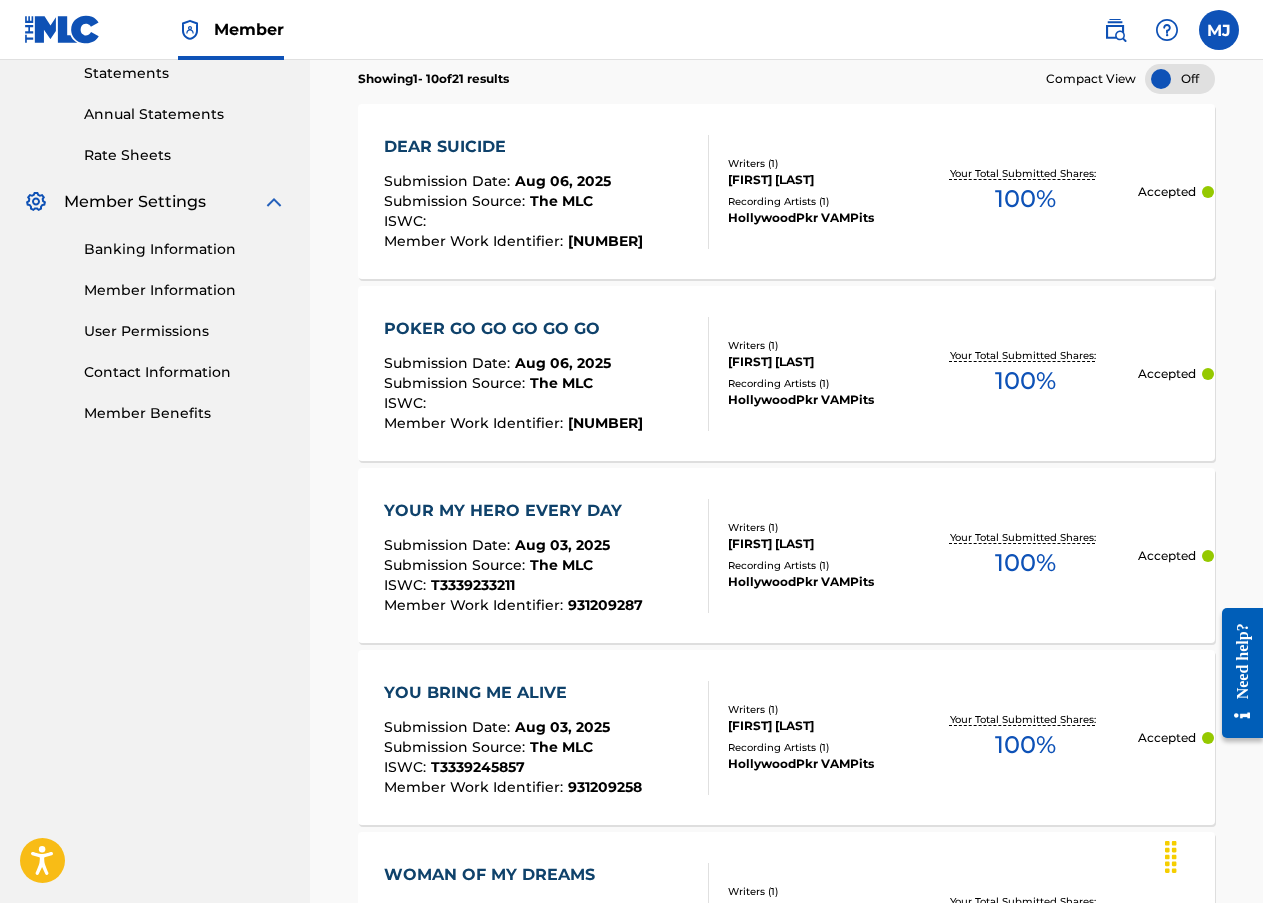 scroll, scrollTop: 700, scrollLeft: 0, axis: vertical 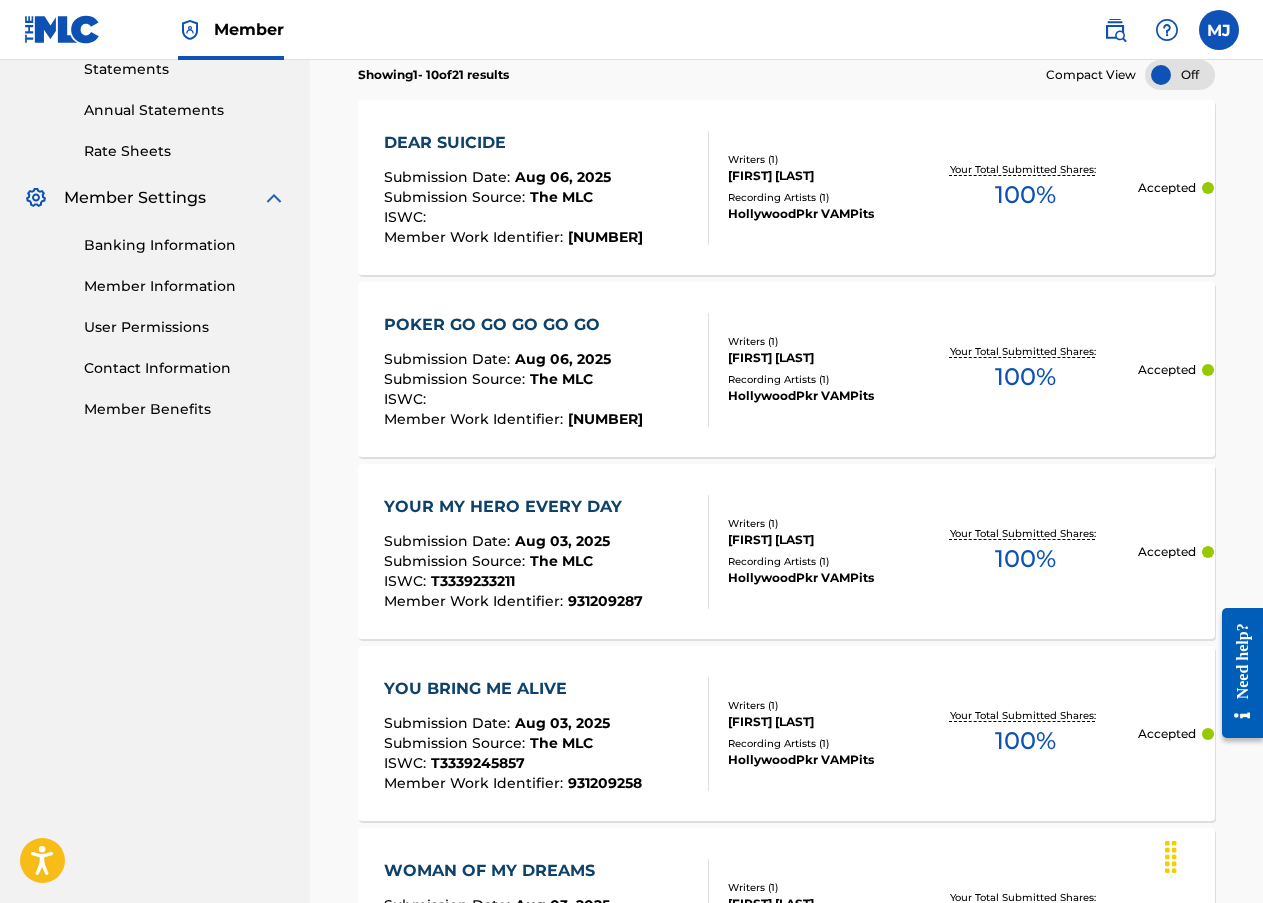 click on "Submission Source :" at bounding box center (457, 197) 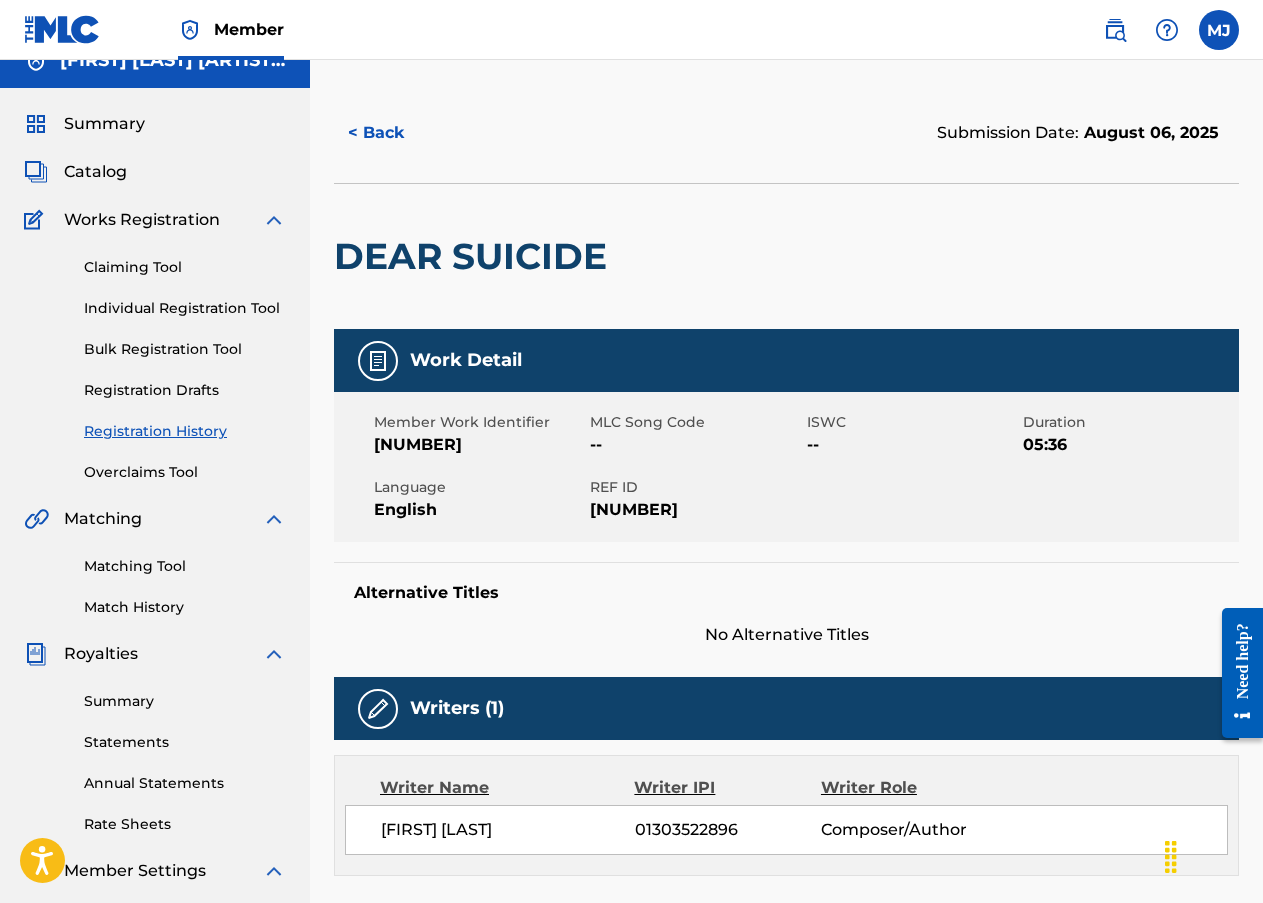 scroll, scrollTop: 0, scrollLeft: 0, axis: both 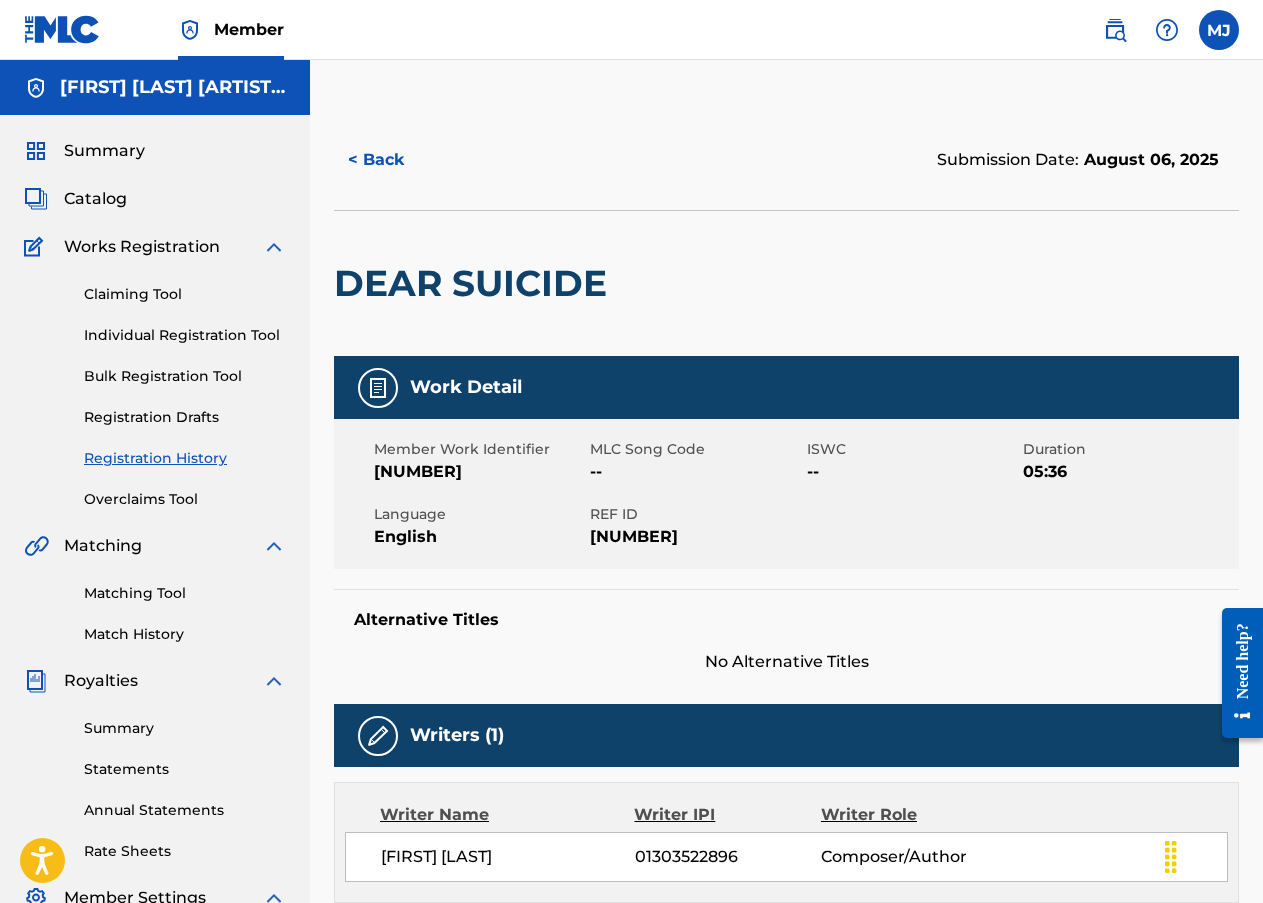 click on "< Back" at bounding box center (394, 160) 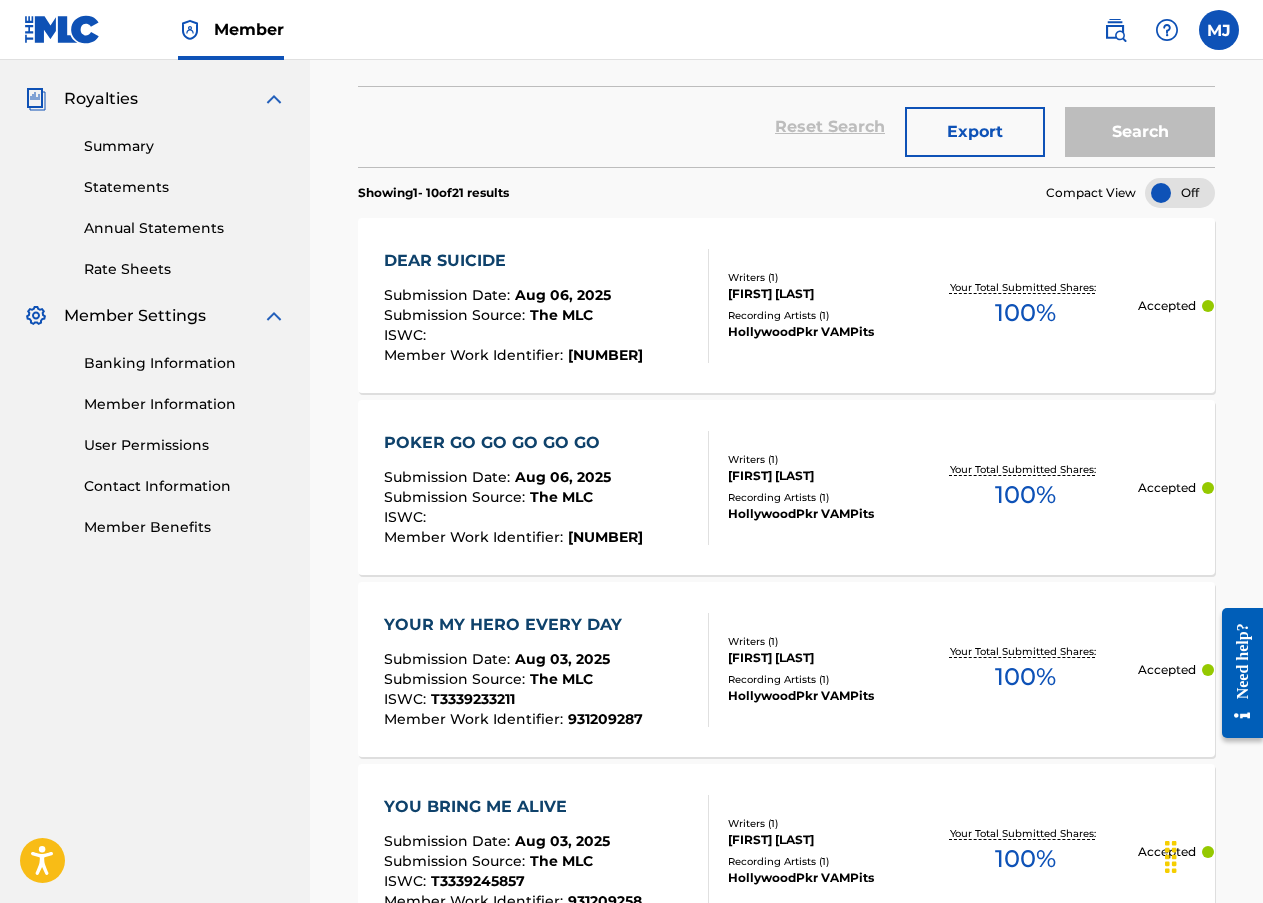 scroll, scrollTop: 637, scrollLeft: 0, axis: vertical 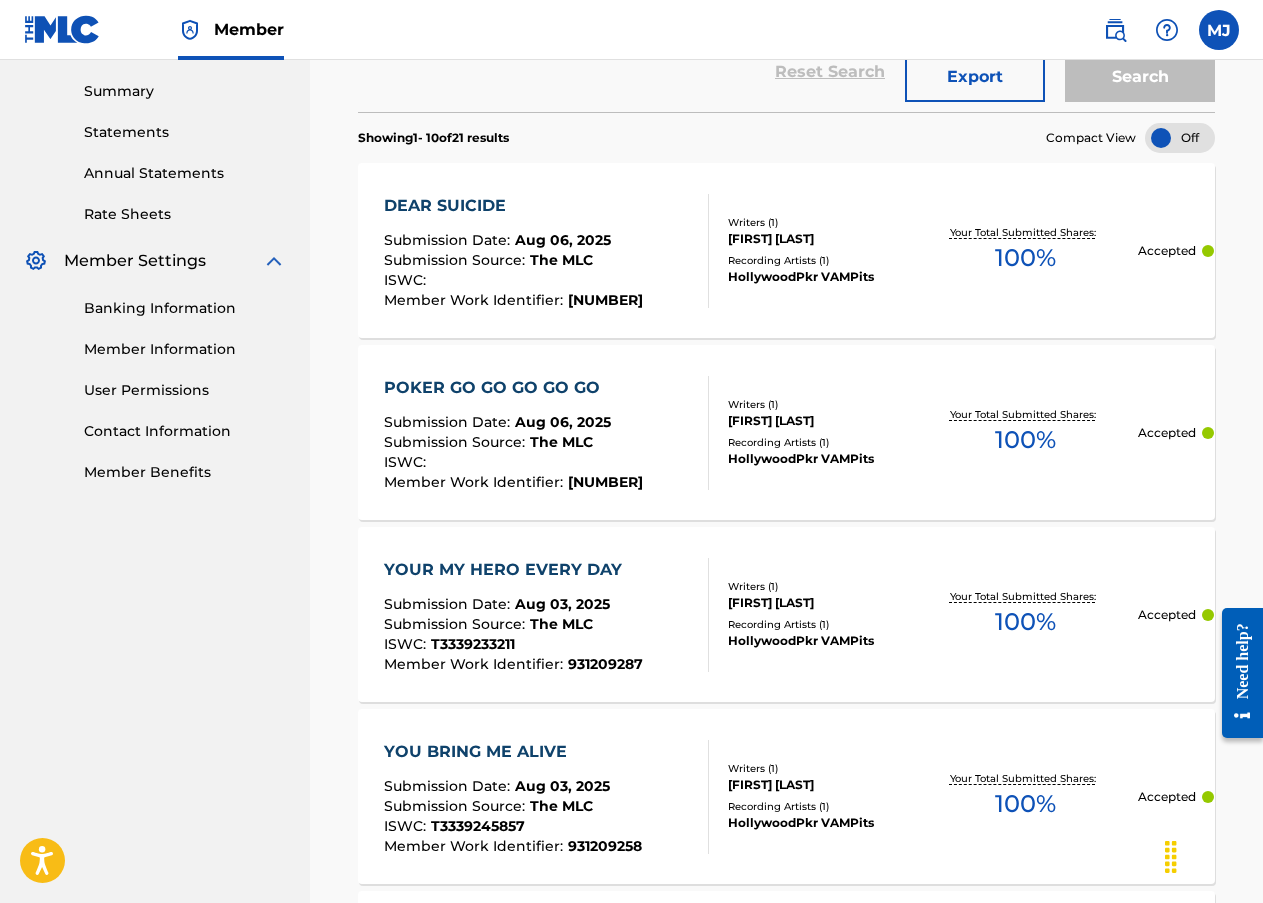click on "YOUR MY HERO EVERY DAY Submission Date : [DATE] Submission Source : The MLC ISWC : T3339233211 Member Work Identifier : 931209287" at bounding box center [513, 615] 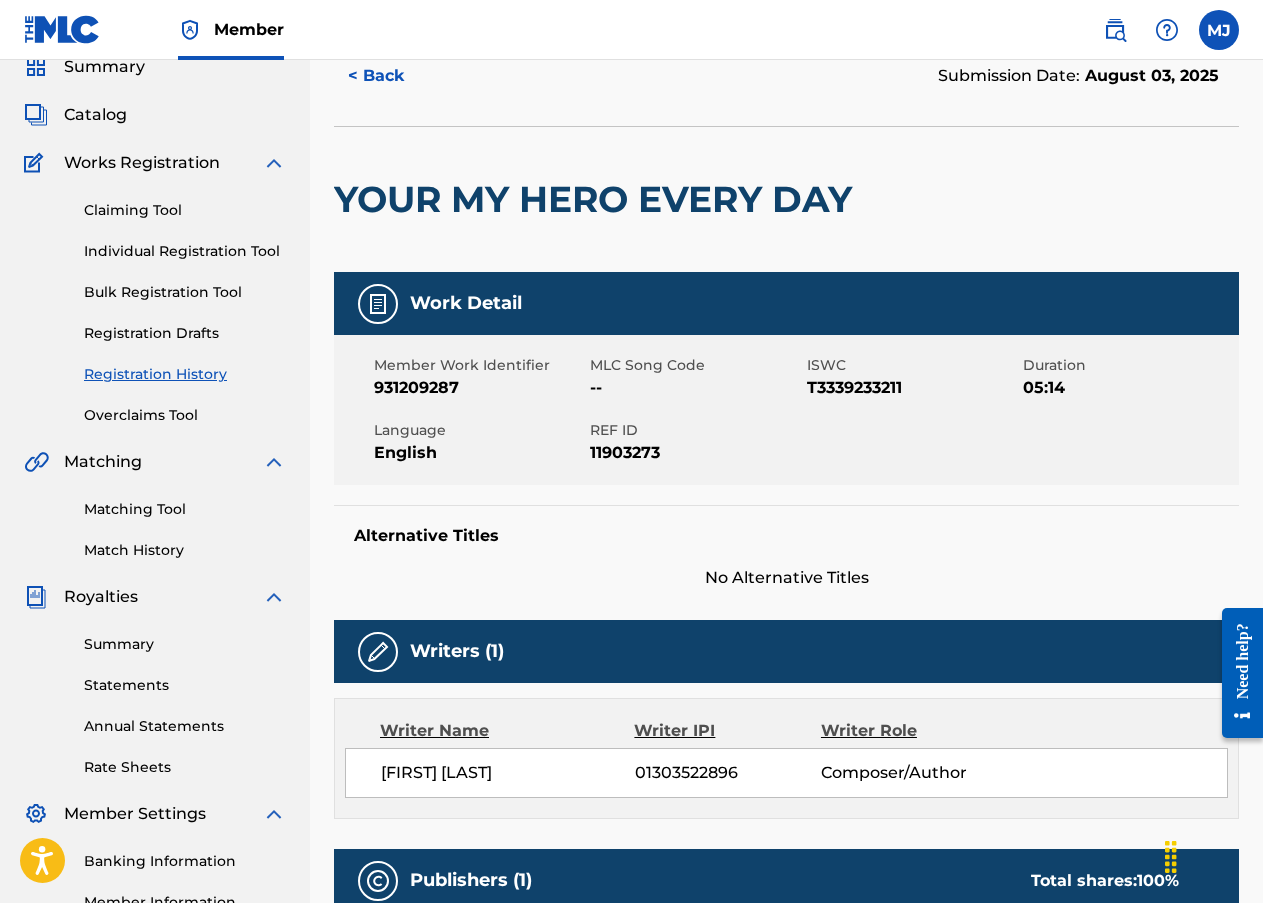 scroll, scrollTop: 0, scrollLeft: 0, axis: both 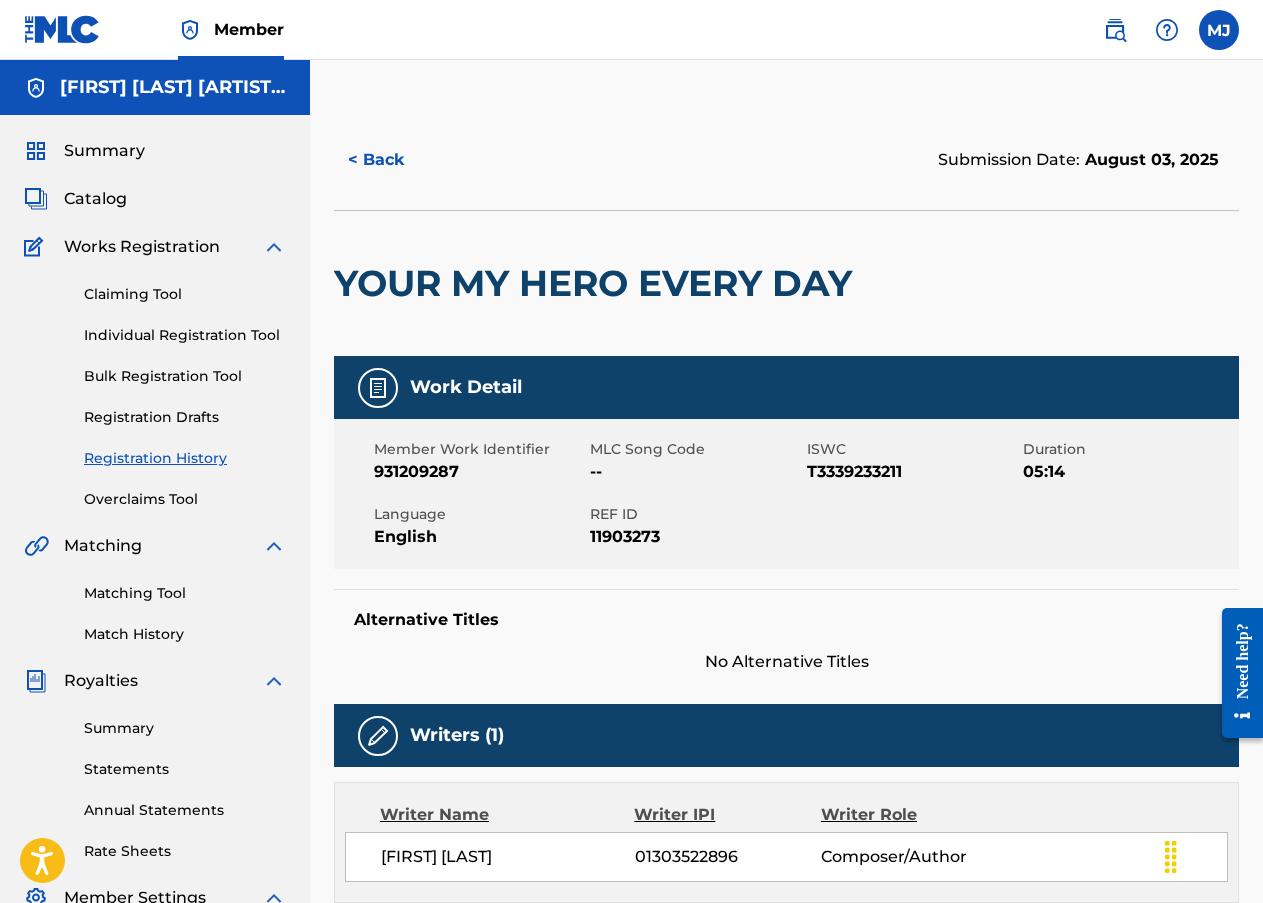 click on "< Back" at bounding box center [394, 160] 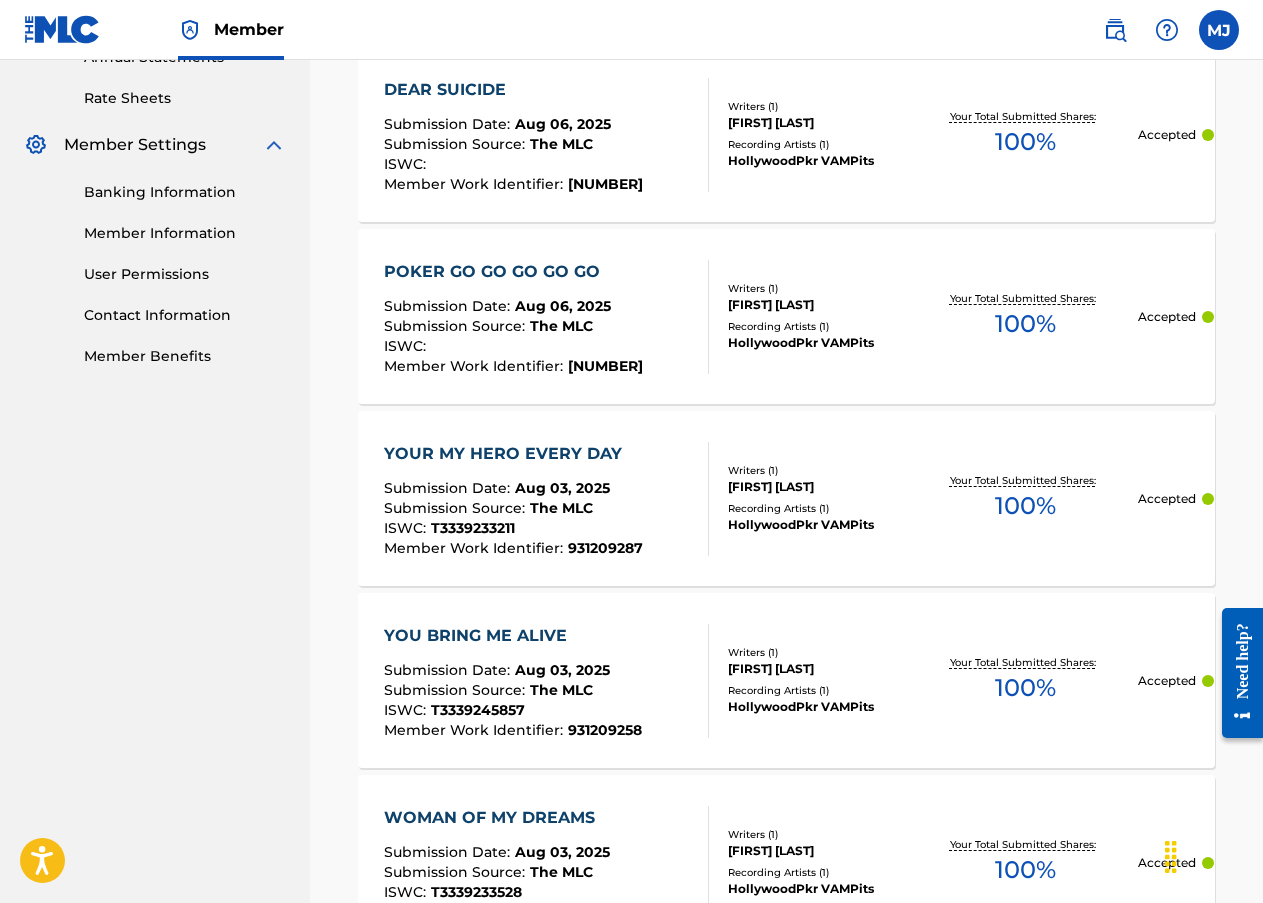 scroll, scrollTop: 837, scrollLeft: 0, axis: vertical 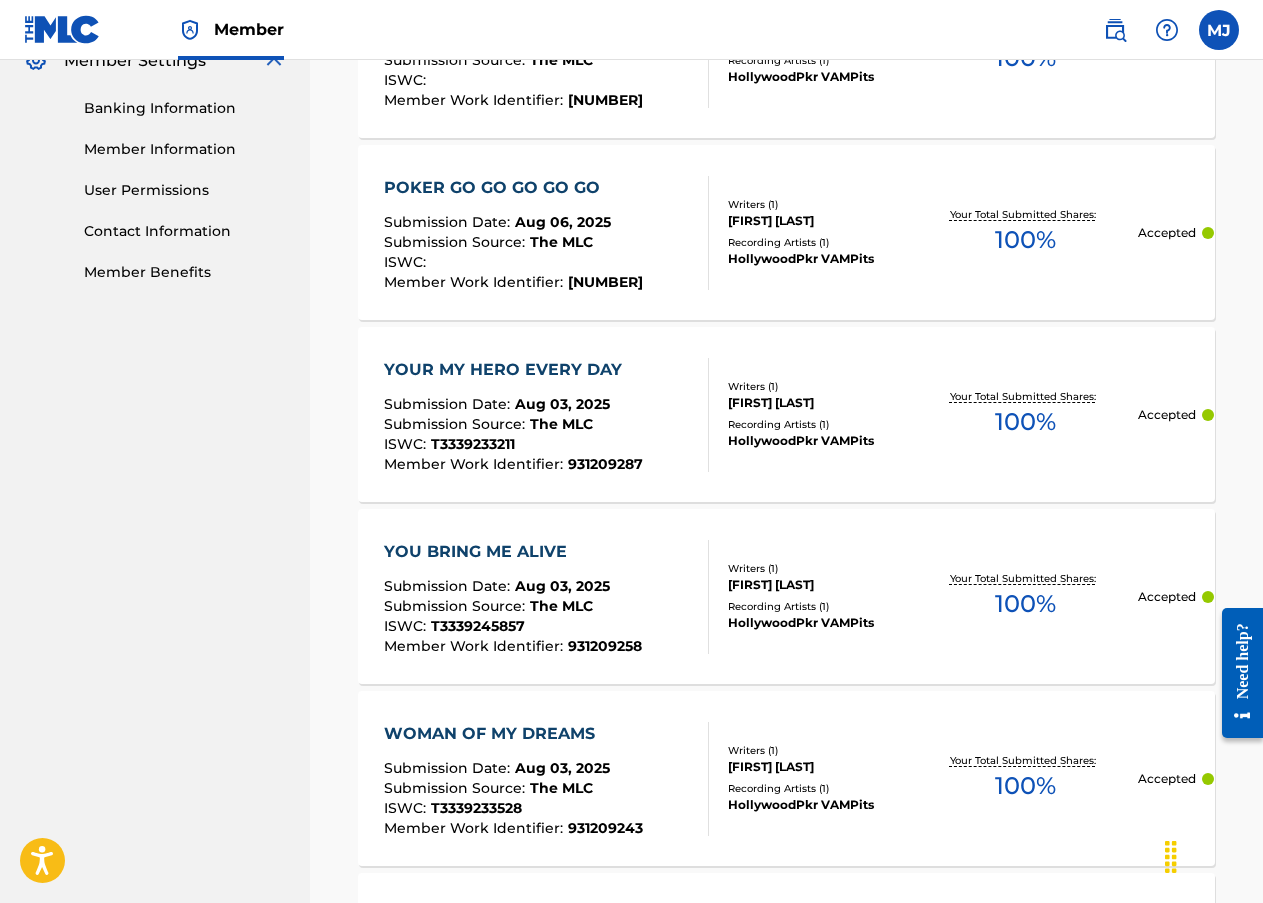 click on "Submission Date :" at bounding box center [449, 586] 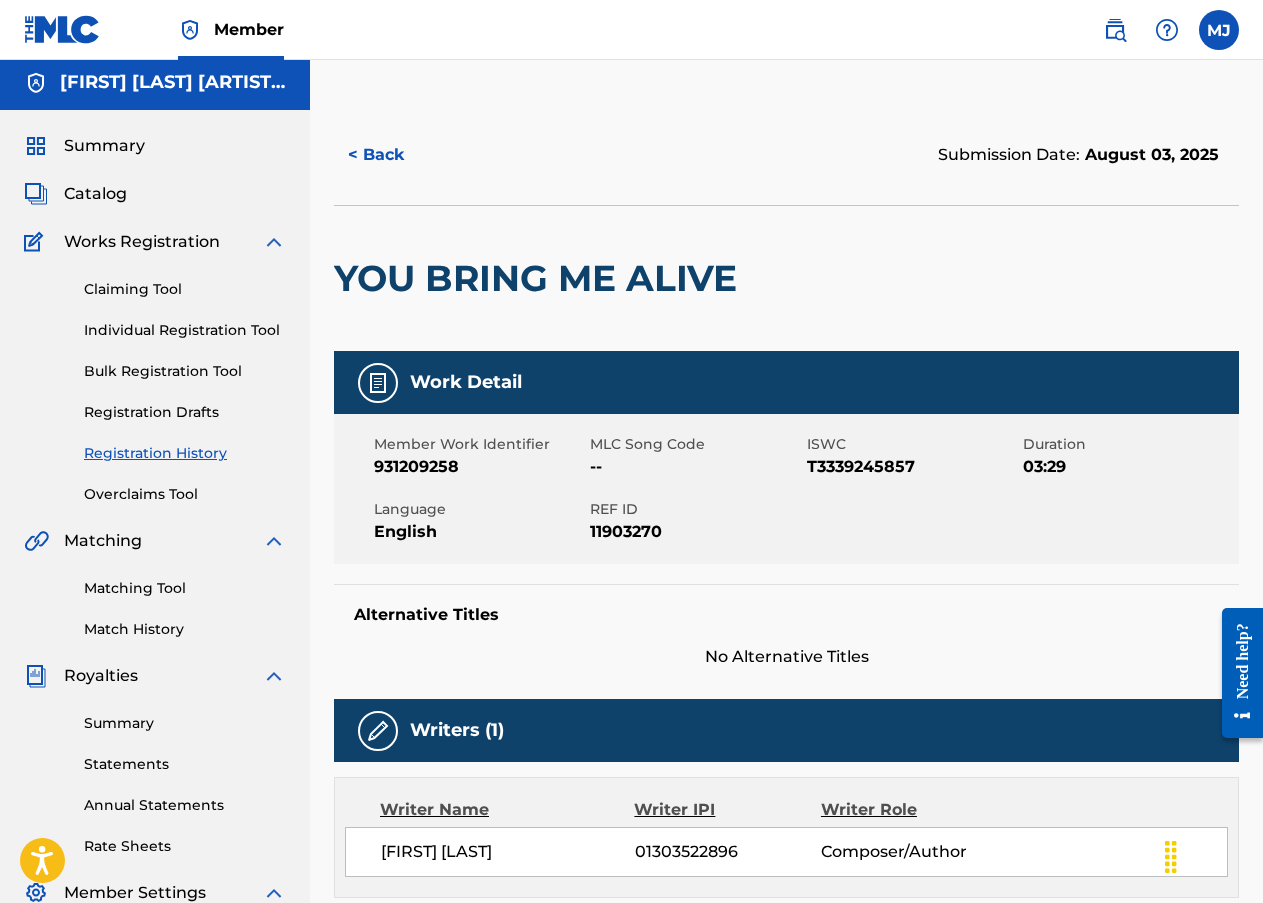 scroll, scrollTop: 0, scrollLeft: 0, axis: both 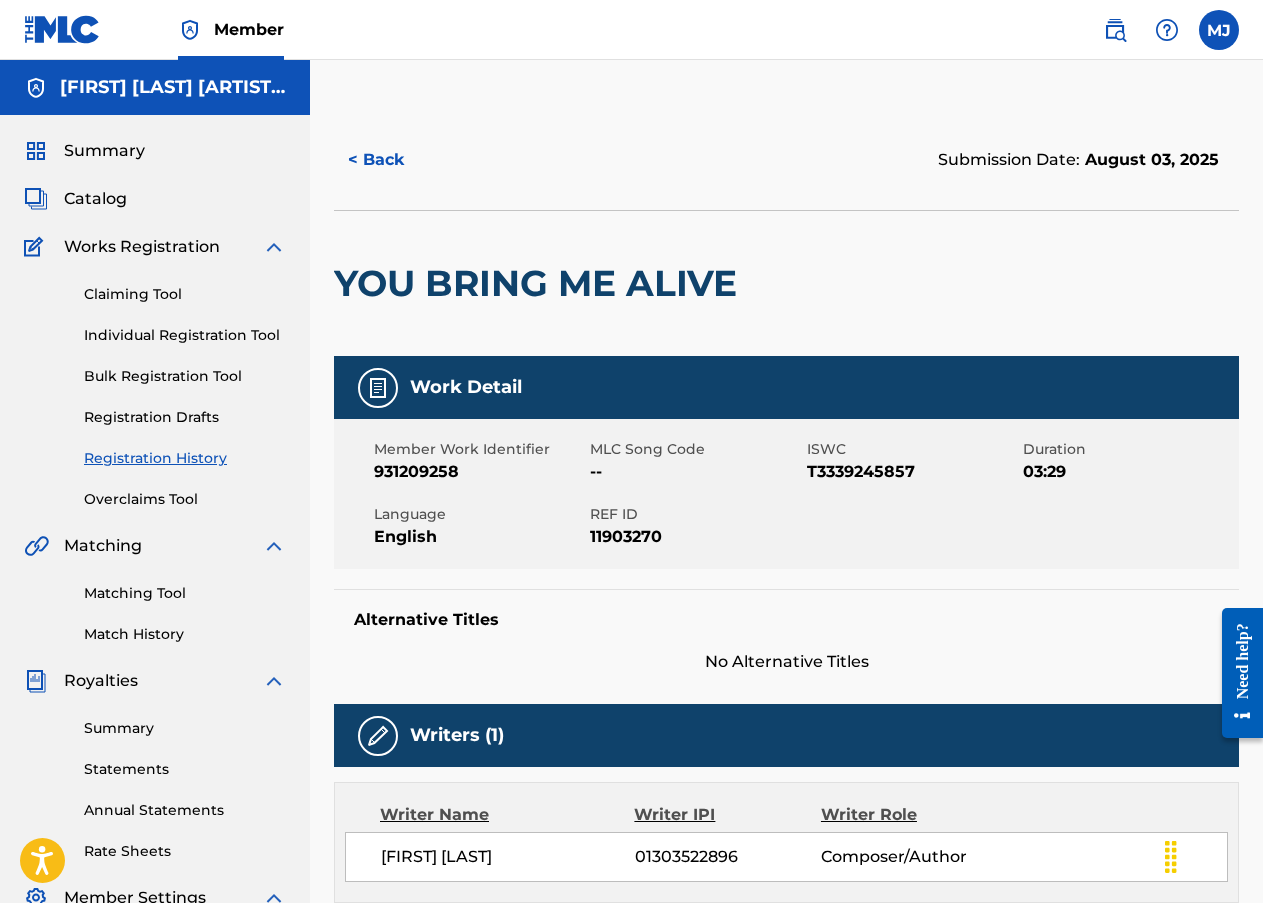 click on "< Back" at bounding box center (394, 160) 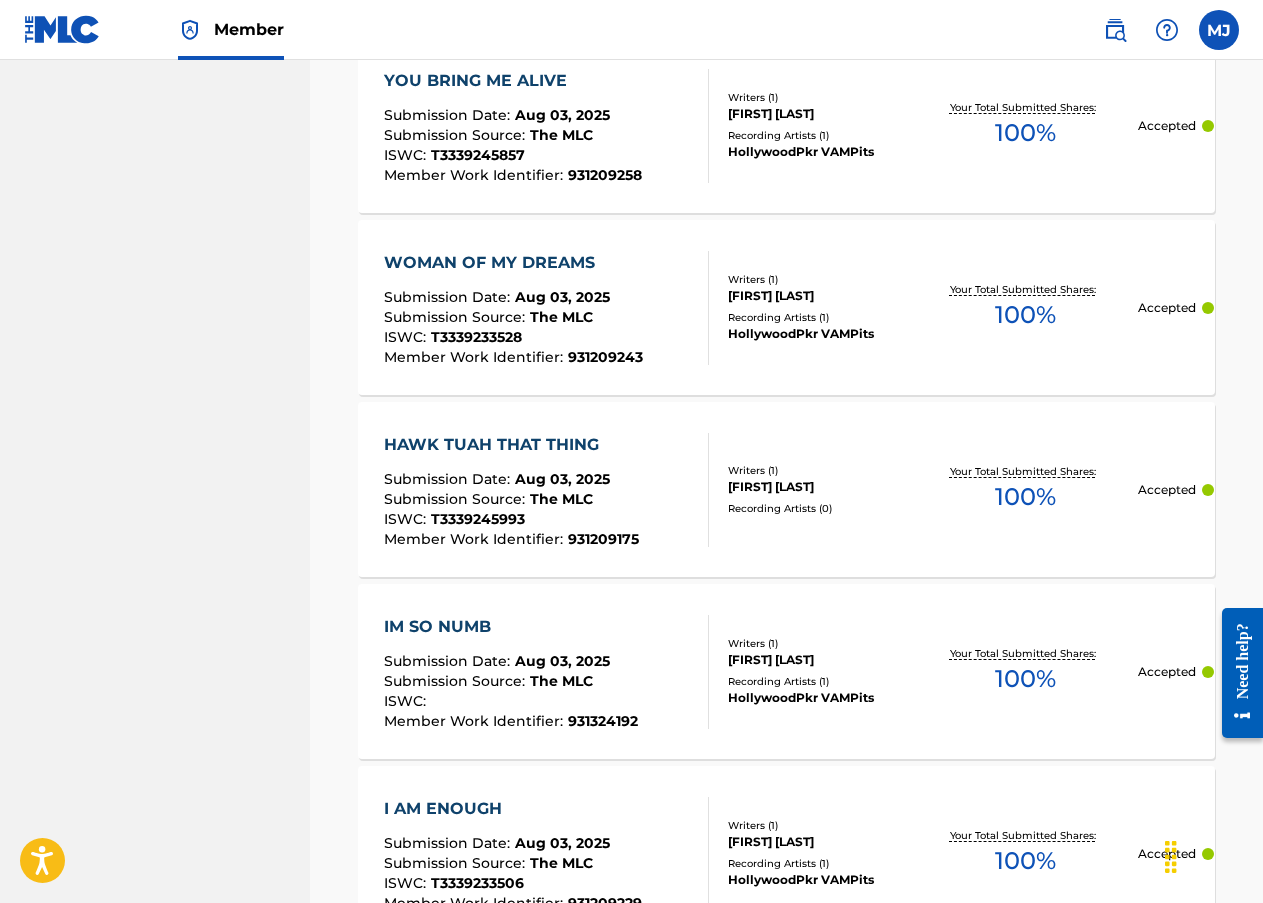 scroll, scrollTop: 1437, scrollLeft: 0, axis: vertical 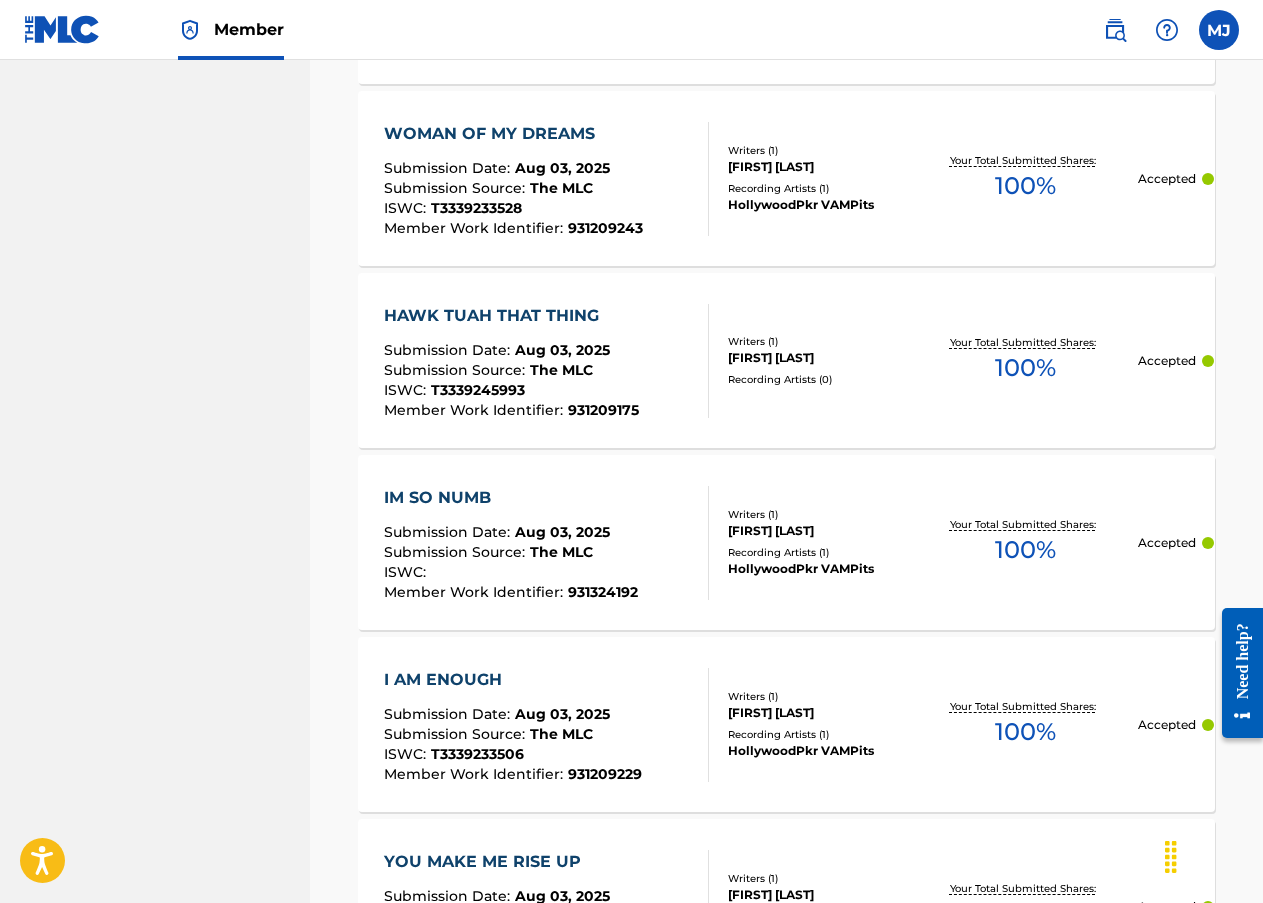 click on "Submission Date :" at bounding box center (449, 532) 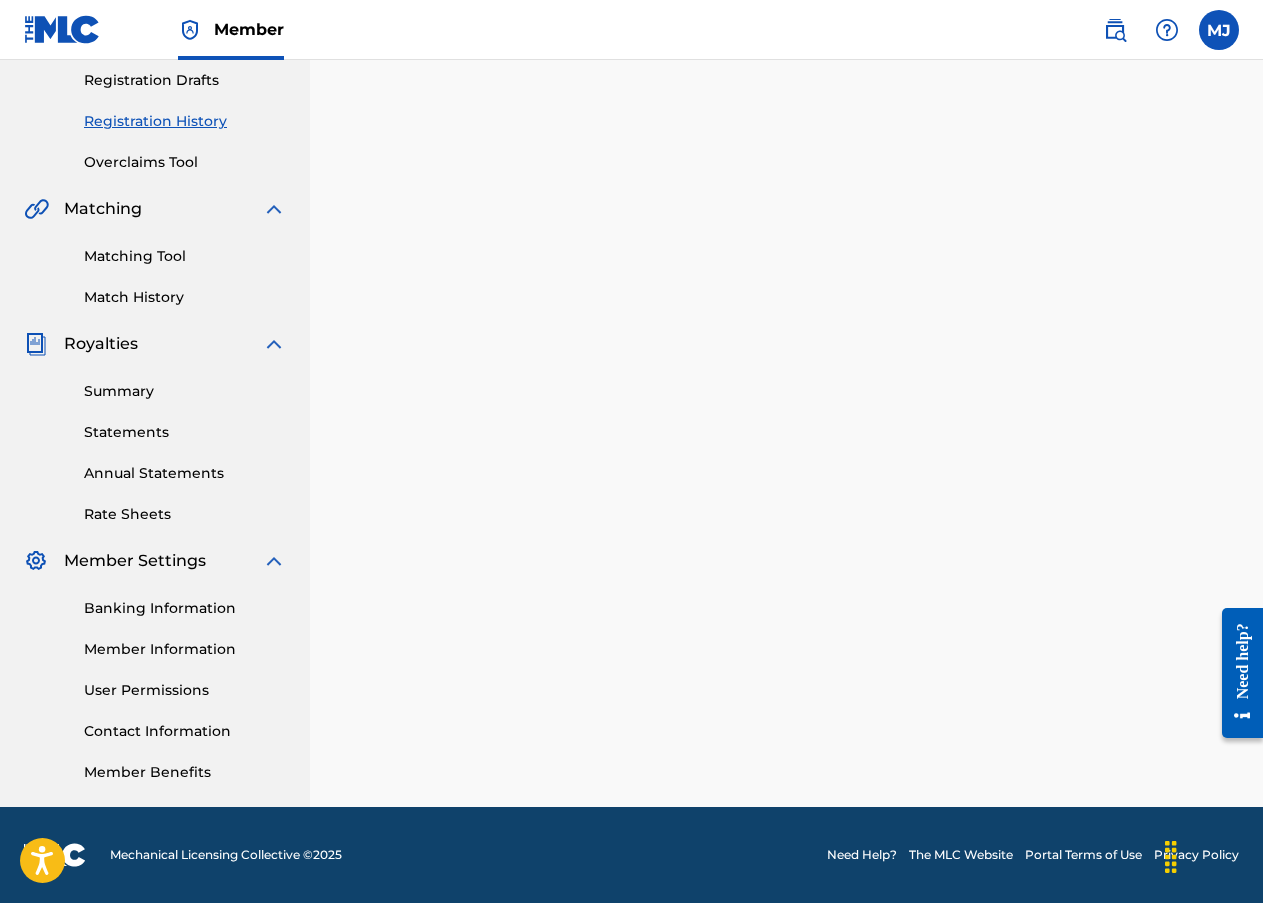 scroll, scrollTop: 0, scrollLeft: 0, axis: both 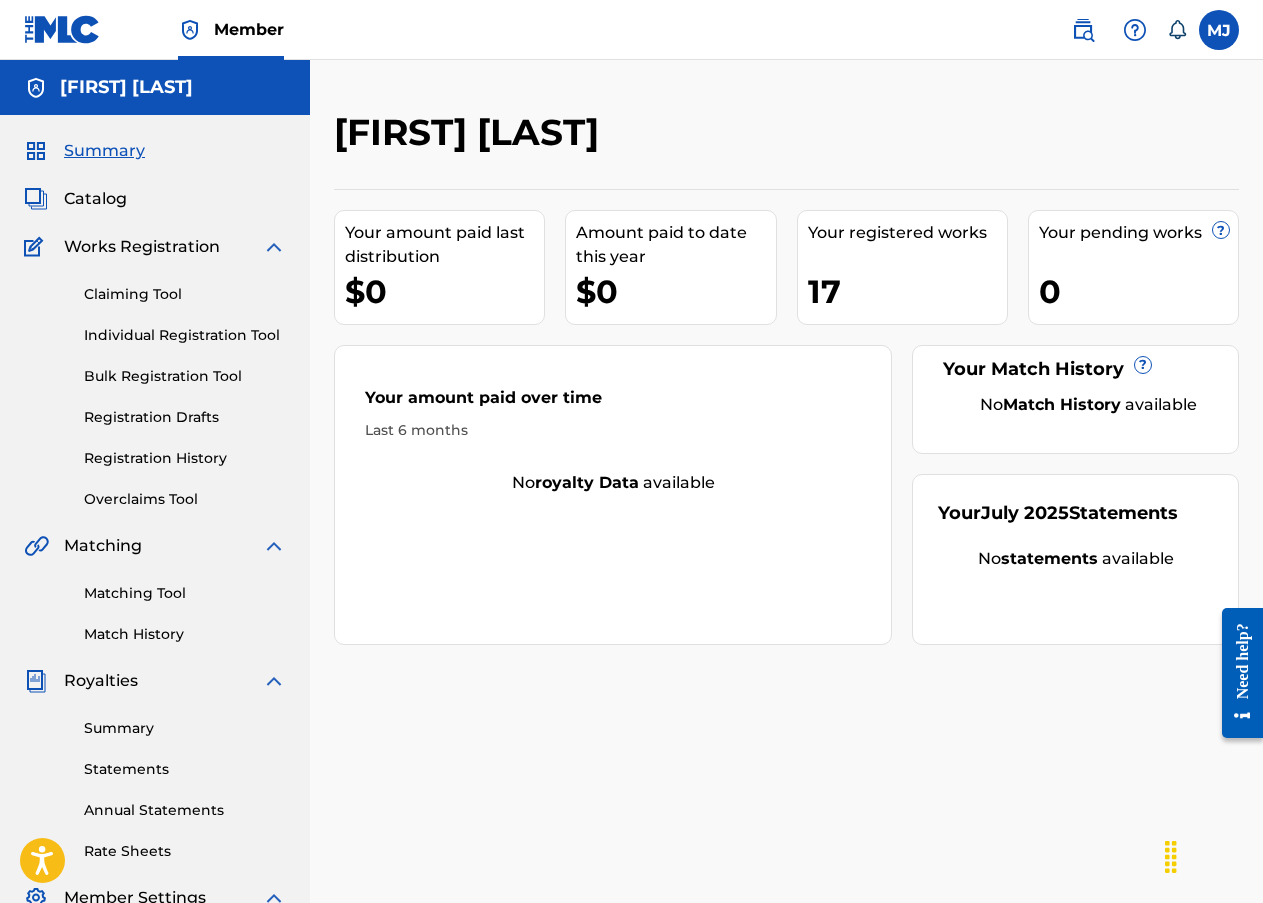 click on "Catalog" at bounding box center (95, 199) 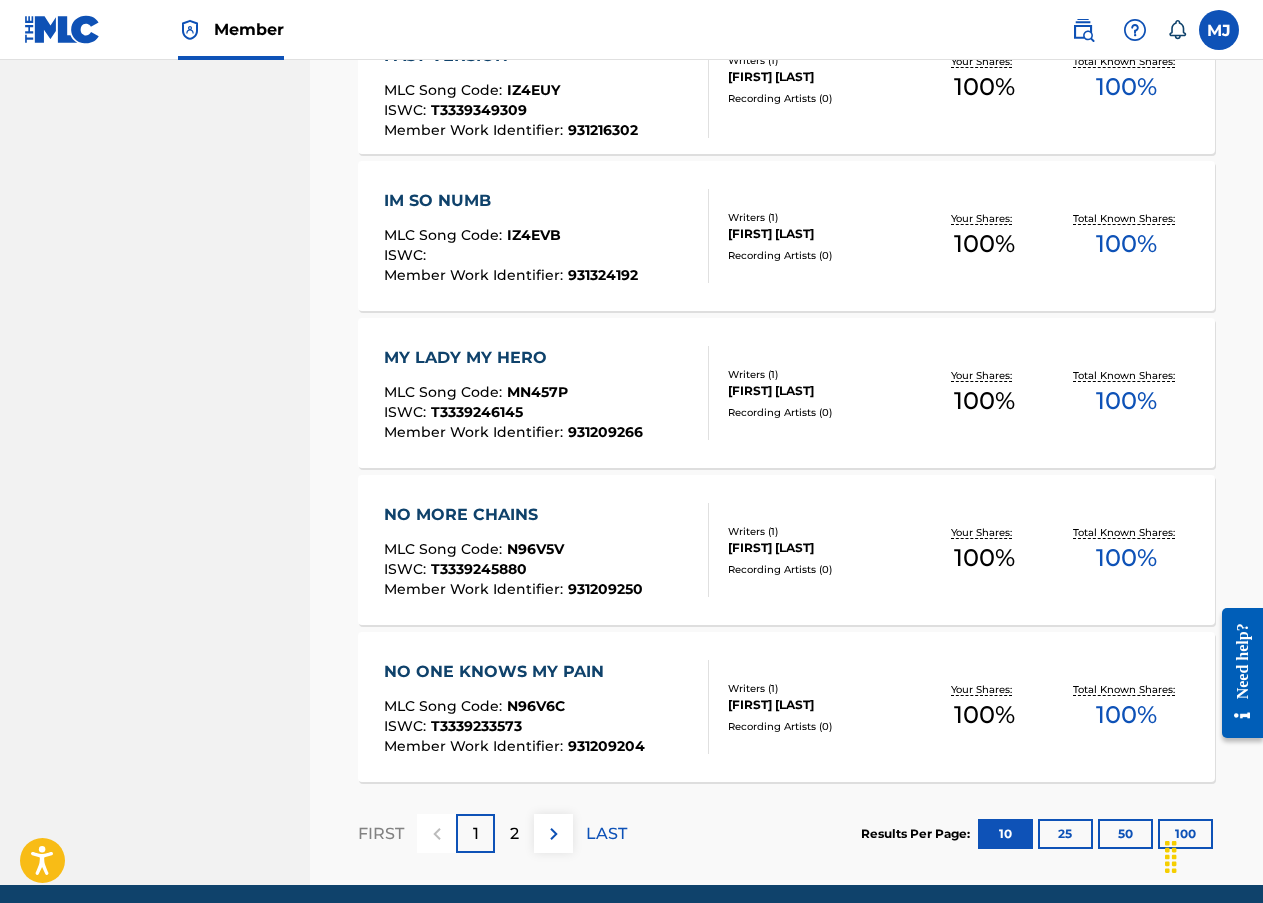 scroll, scrollTop: 1400, scrollLeft: 0, axis: vertical 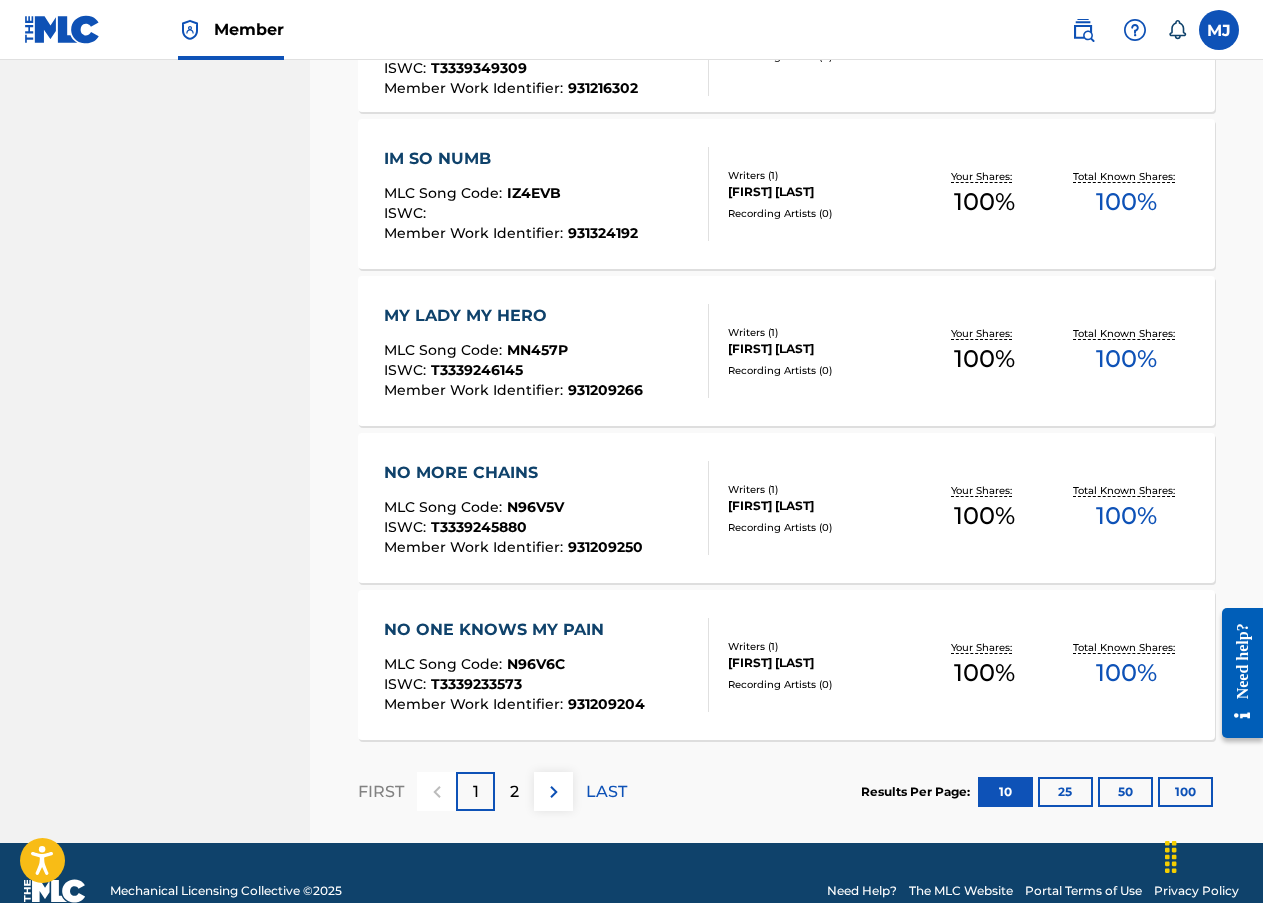 click on "2" at bounding box center (514, 792) 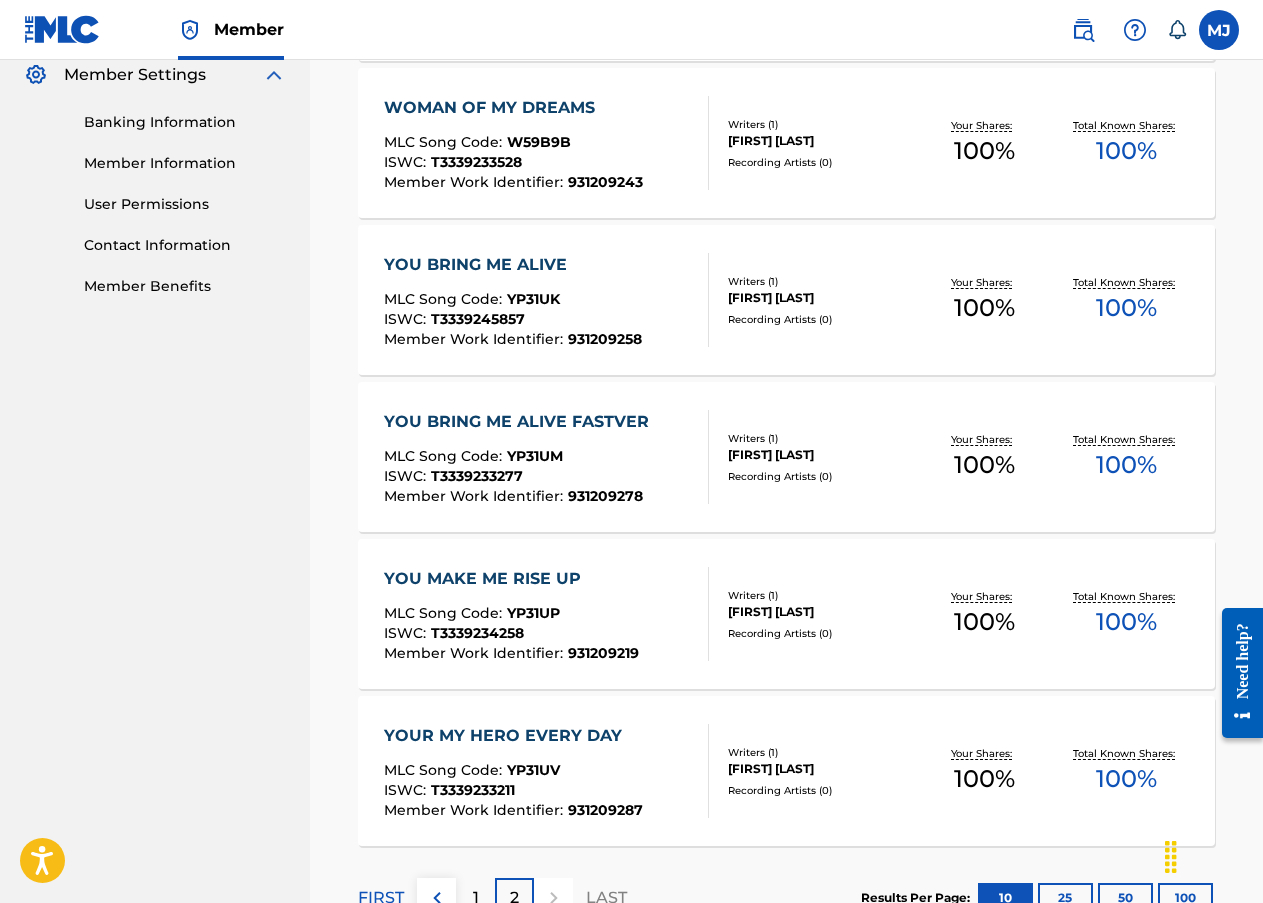 scroll, scrollTop: 965, scrollLeft: 0, axis: vertical 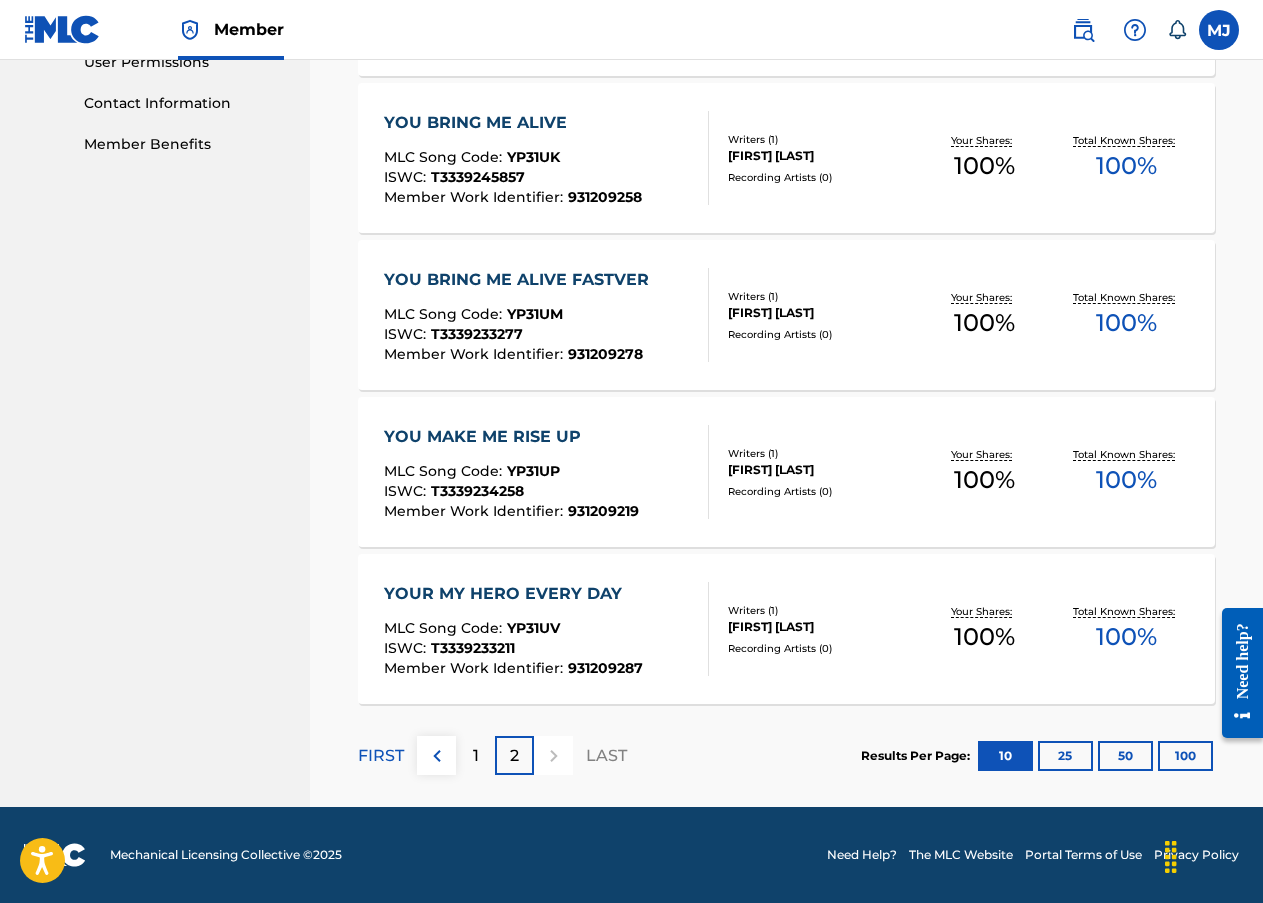 click on "1" at bounding box center (475, 755) 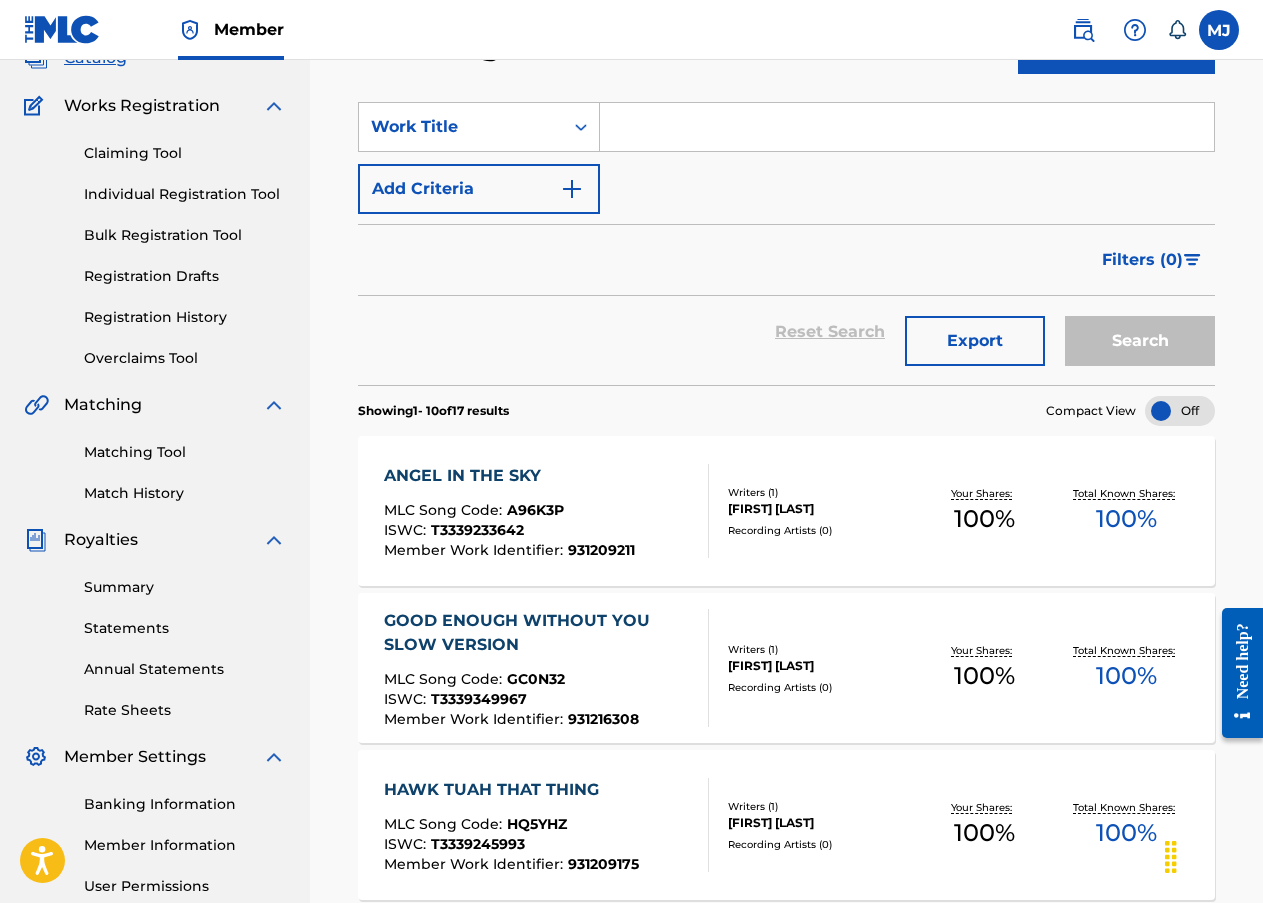 scroll, scrollTop: 136, scrollLeft: 0, axis: vertical 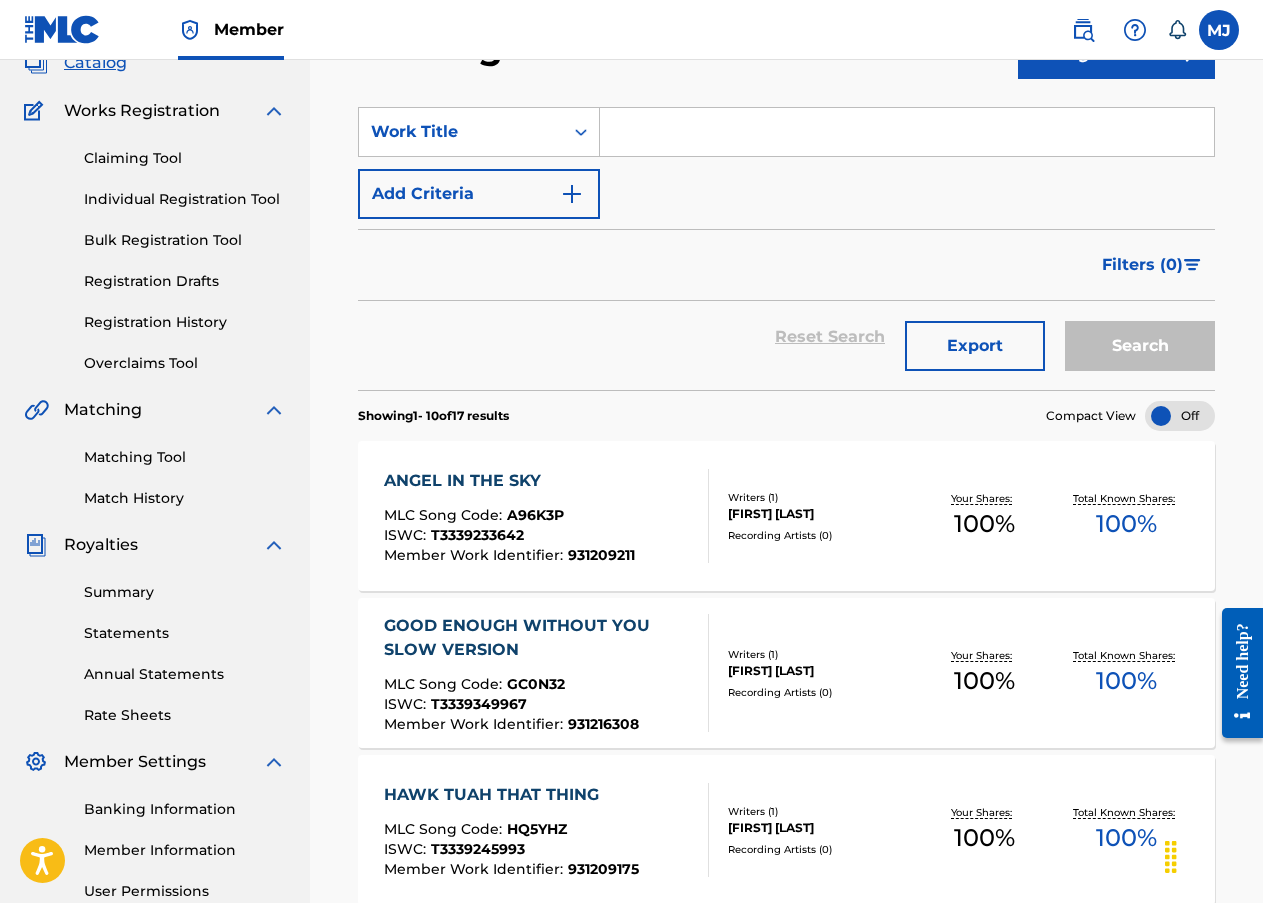 click on "Export" at bounding box center [975, 346] 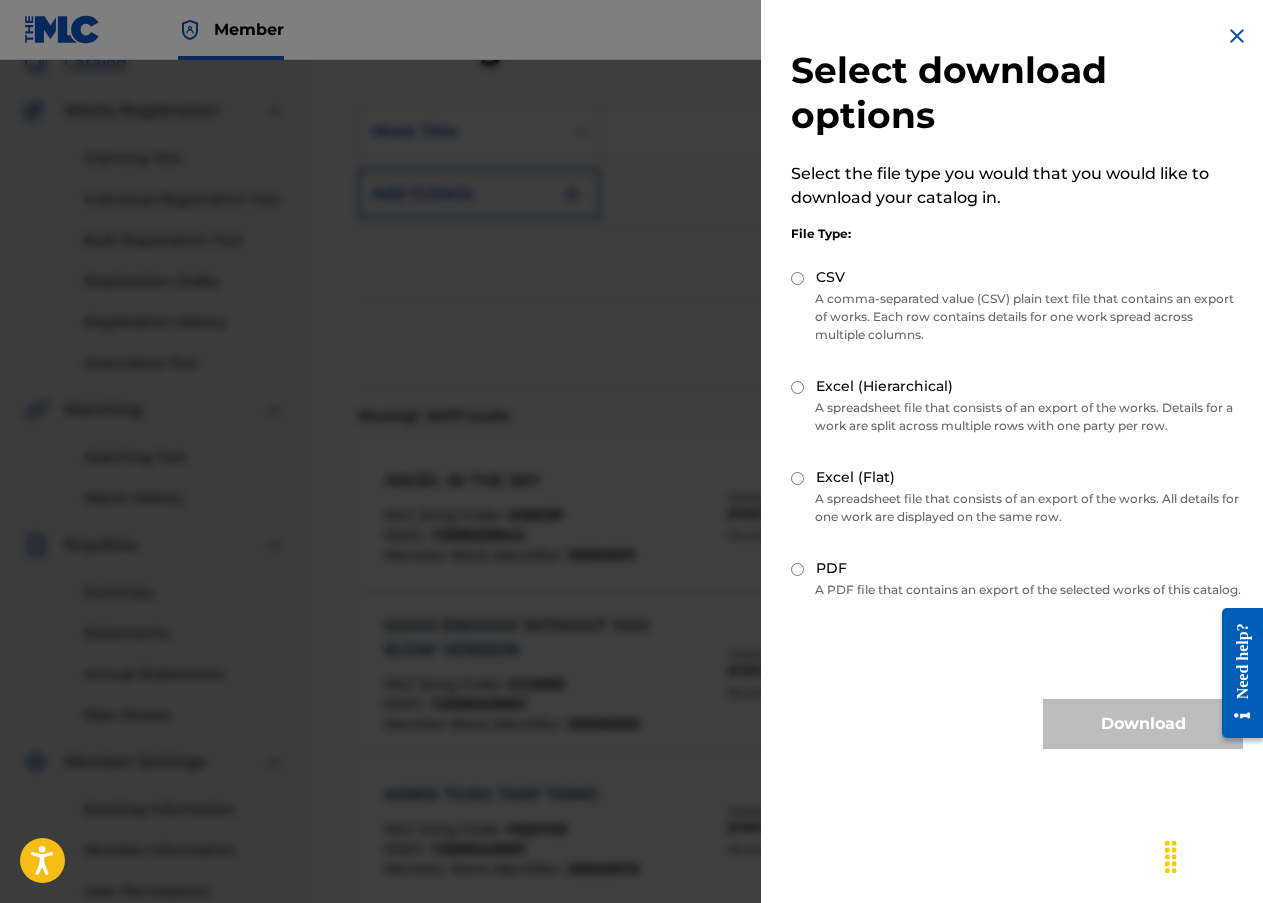 click on "PDF" at bounding box center [797, 569] 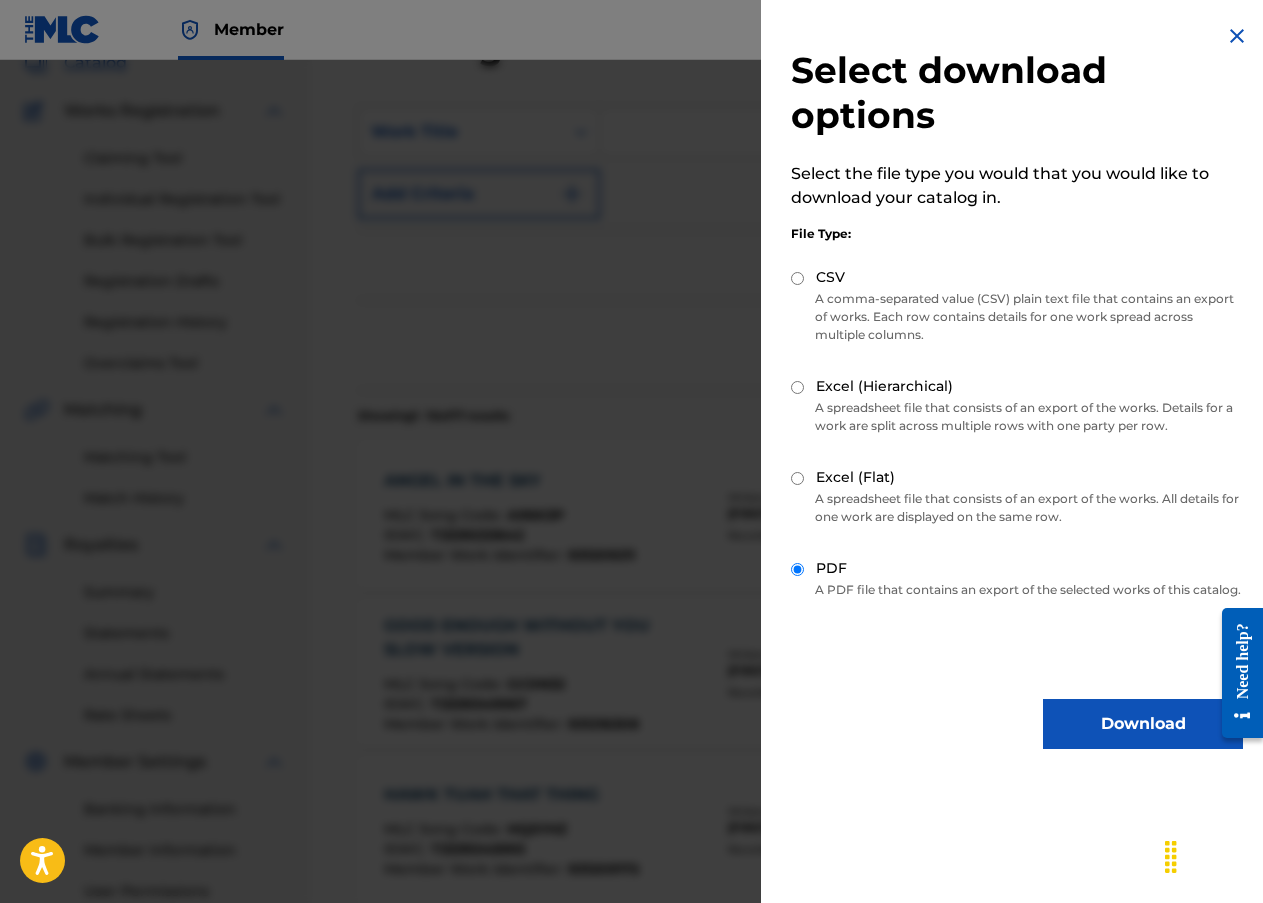 click on "Download" at bounding box center [1143, 724] 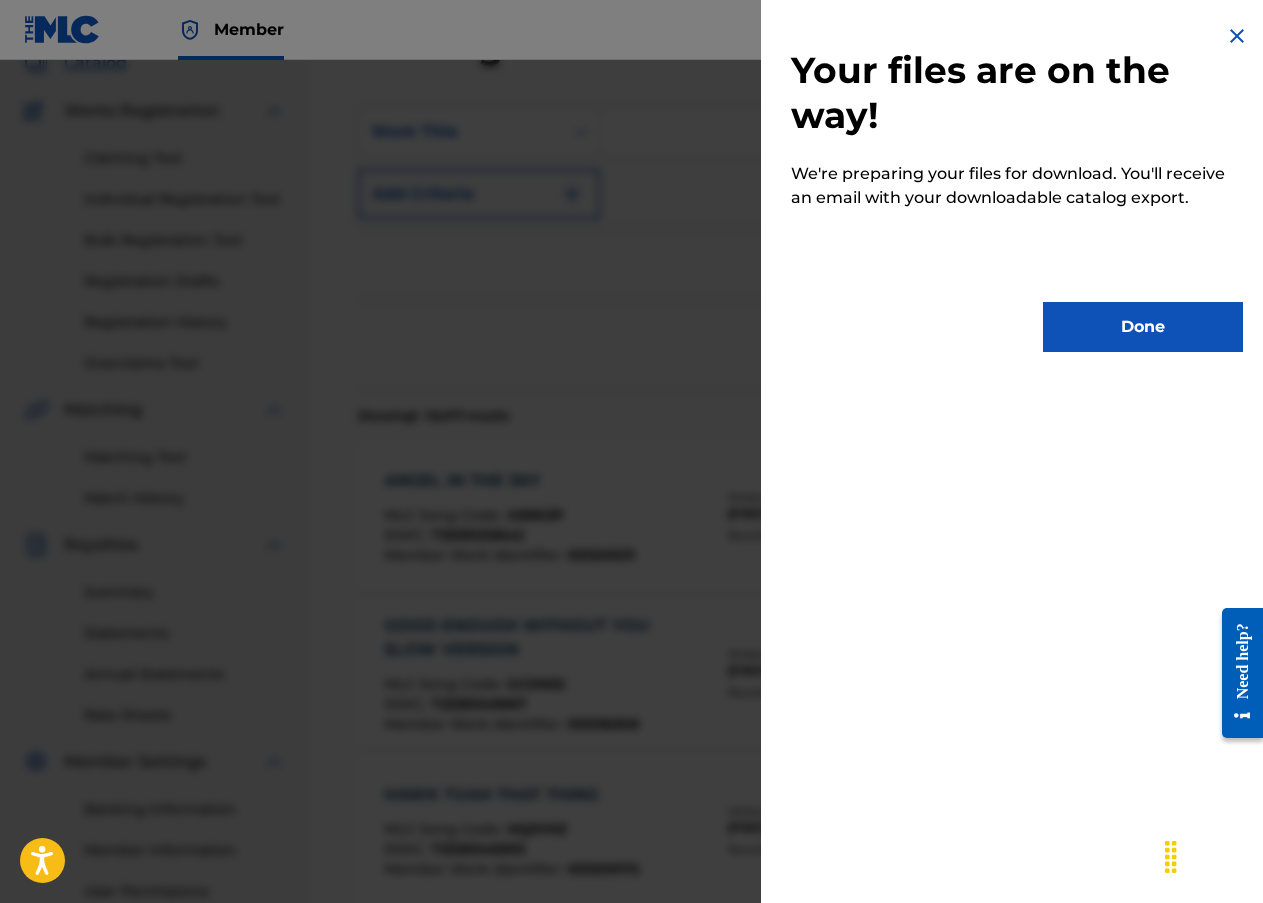 click on "Done" at bounding box center [1143, 327] 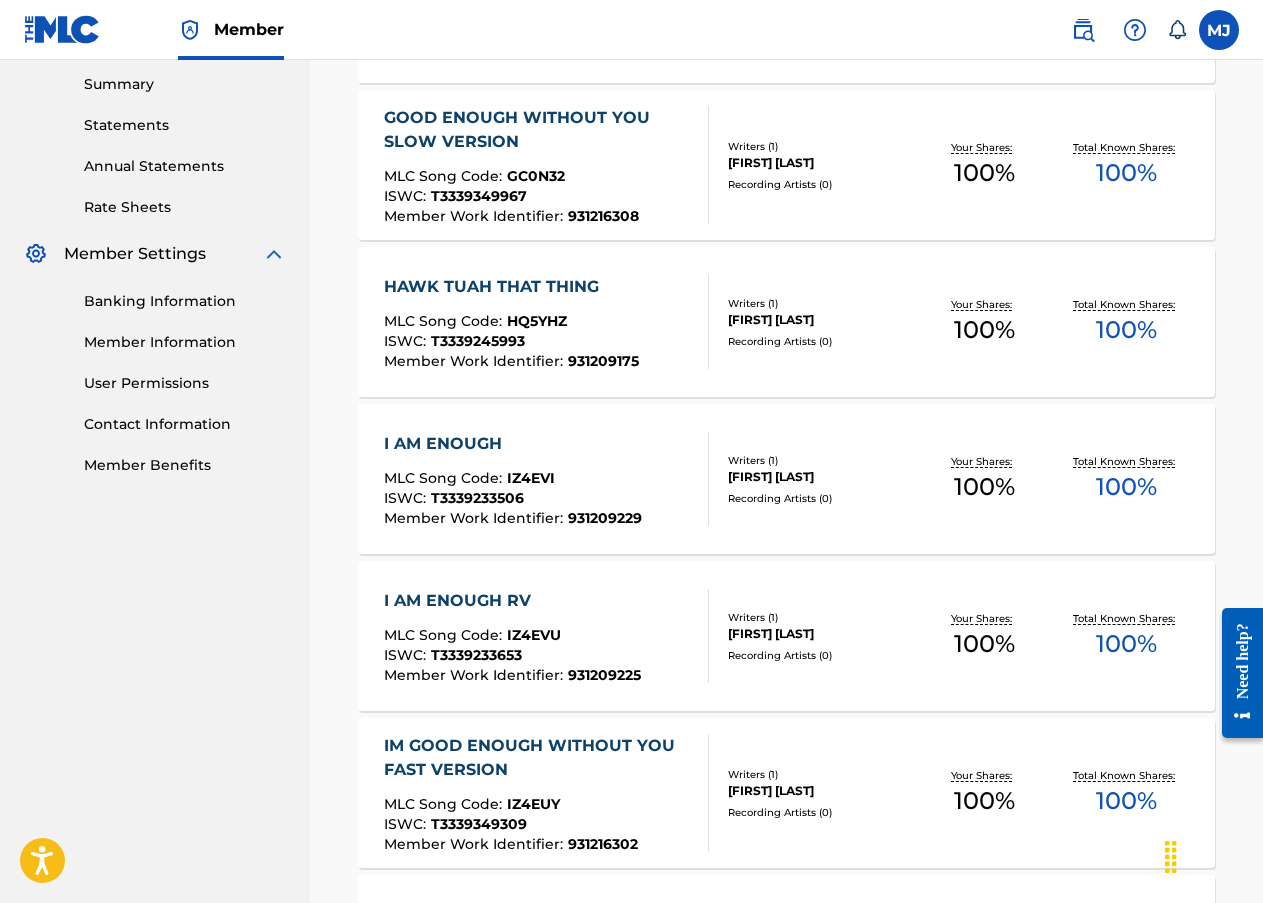 scroll, scrollTop: 636, scrollLeft: 0, axis: vertical 